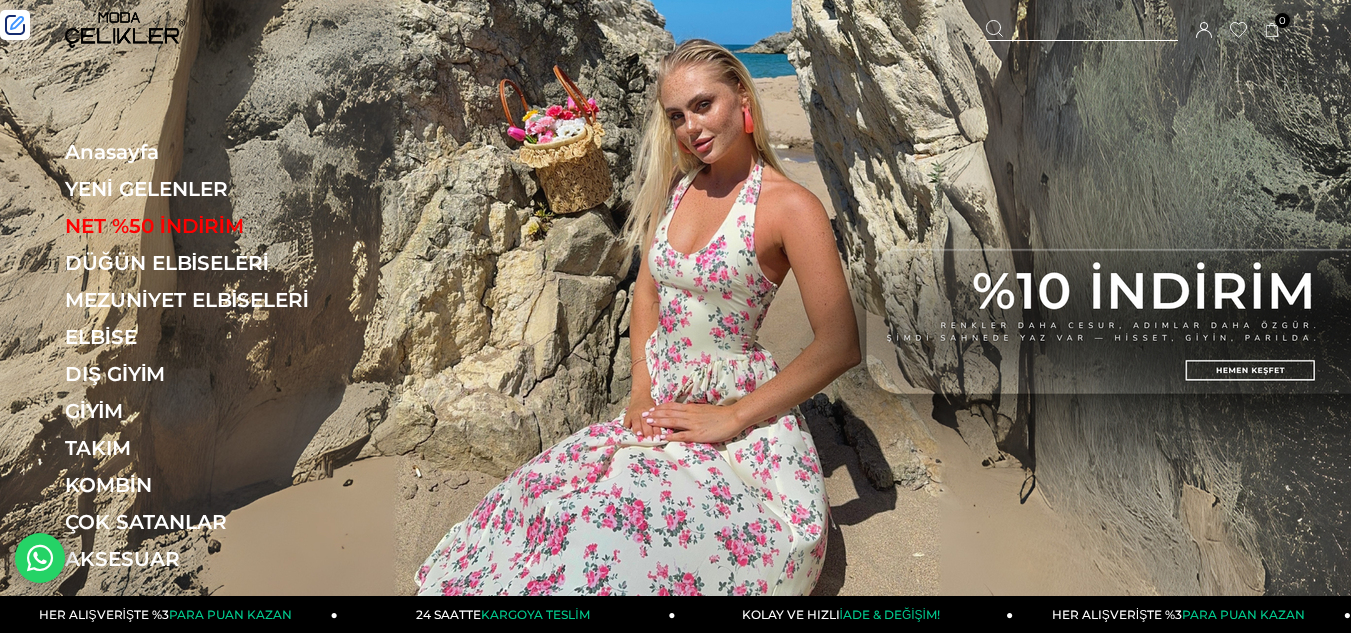 click on "YENİ GELENLER" at bounding box center [202, 189] 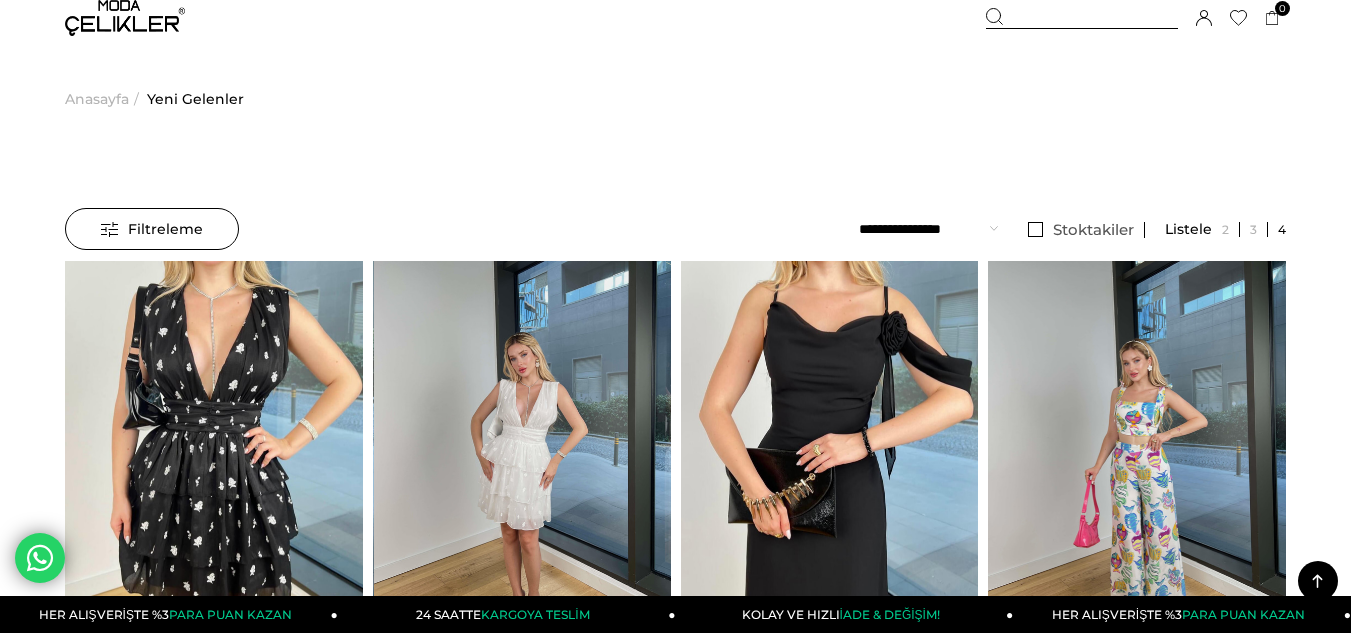 scroll, scrollTop: 0, scrollLeft: 0, axis: both 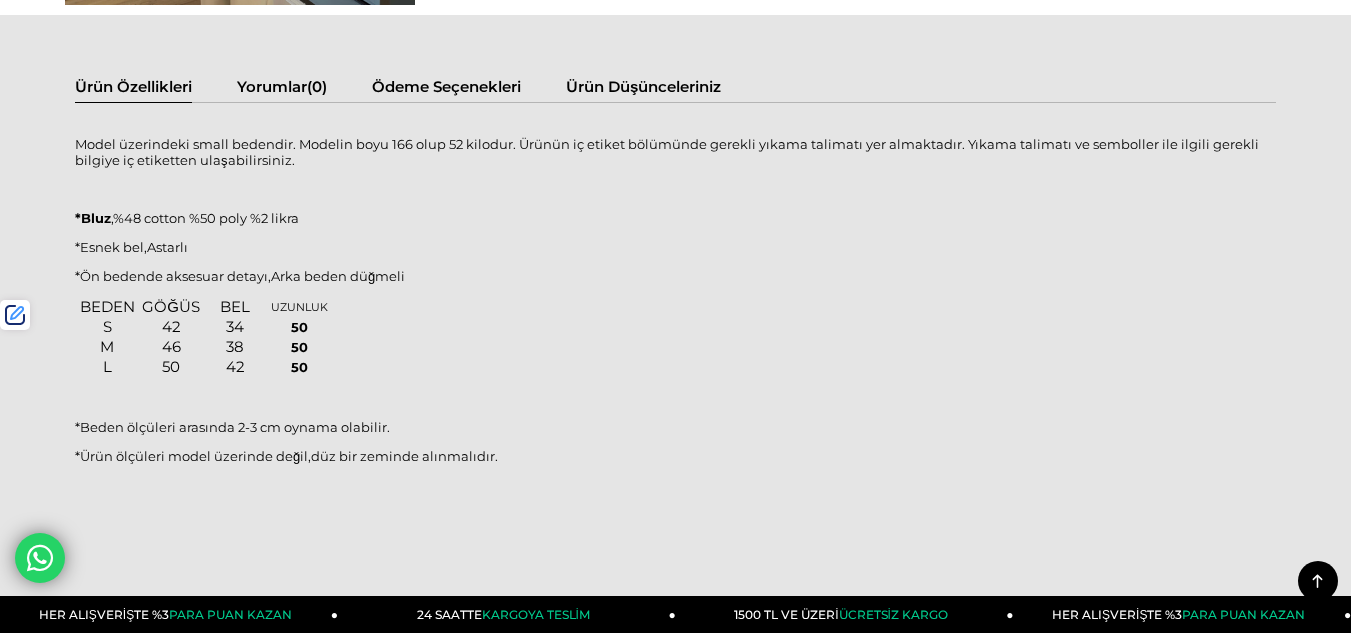 click on "UZUNLUK" at bounding box center [299, 307] 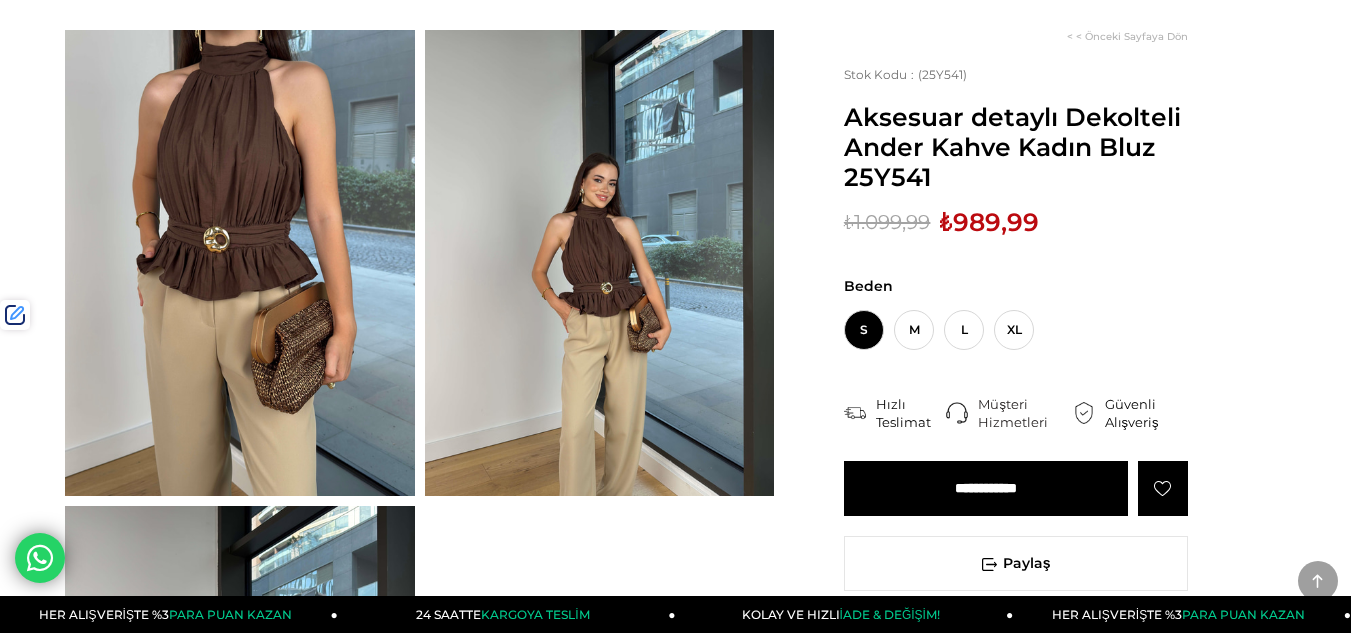 scroll, scrollTop: 0, scrollLeft: 0, axis: both 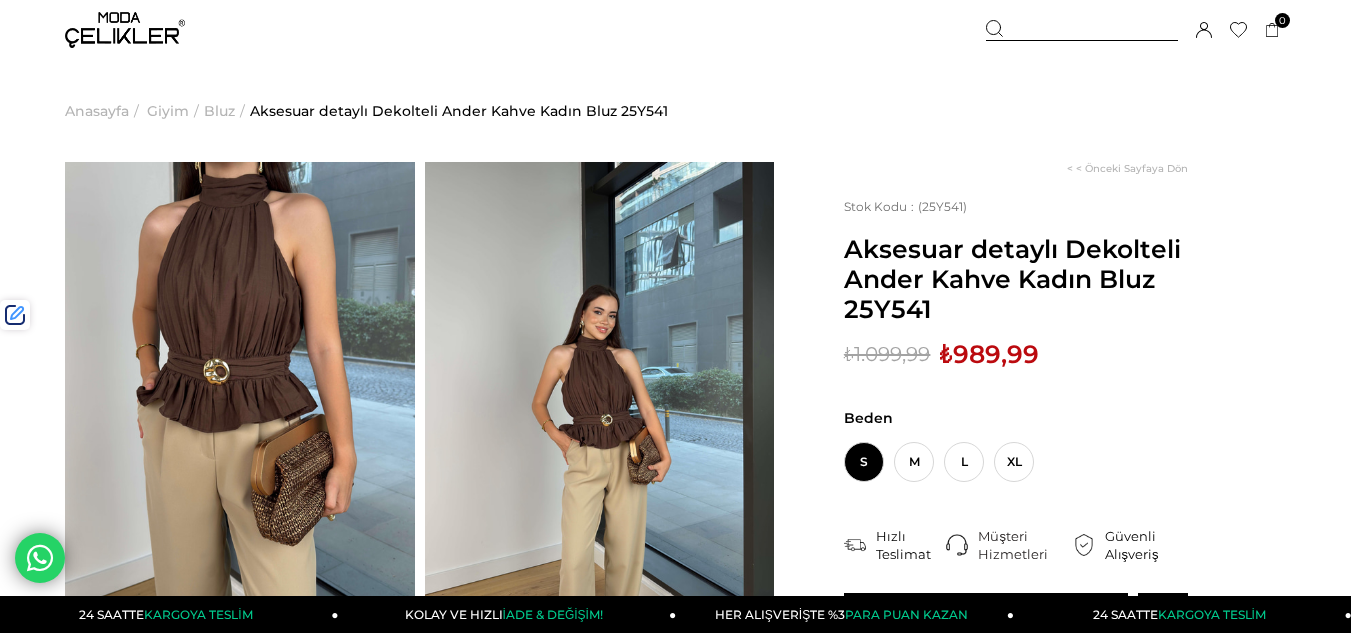 click at bounding box center [125, 30] 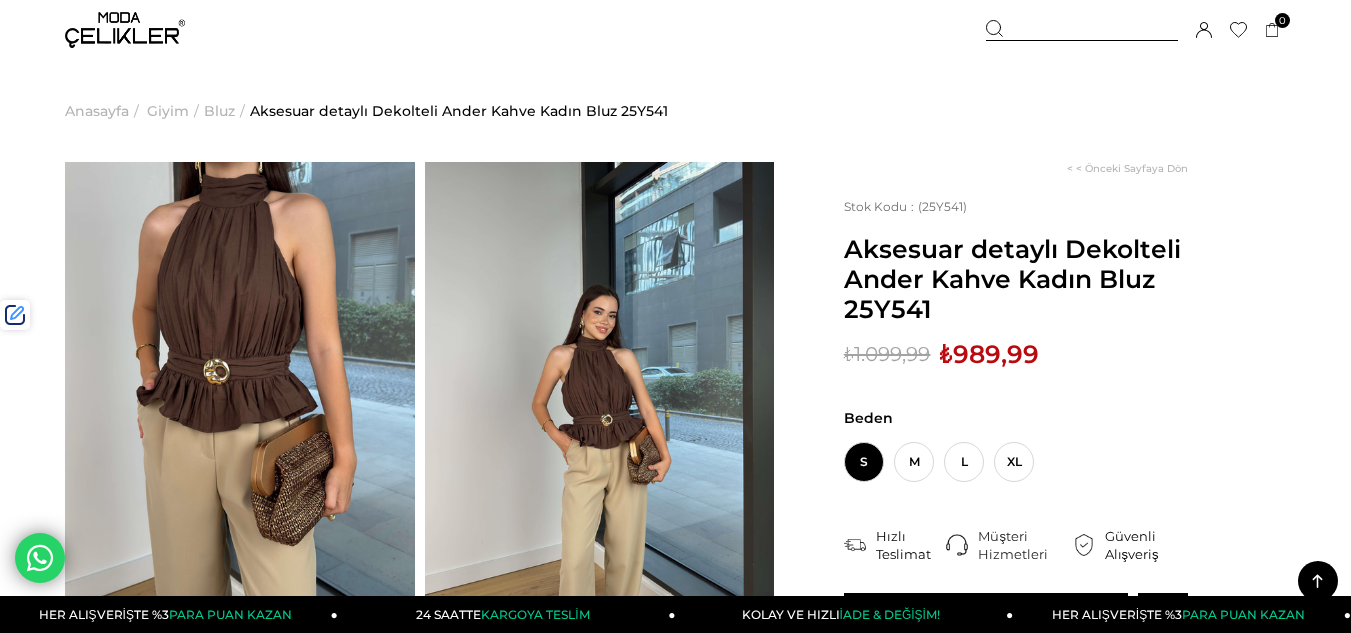 scroll, scrollTop: 1289, scrollLeft: 0, axis: vertical 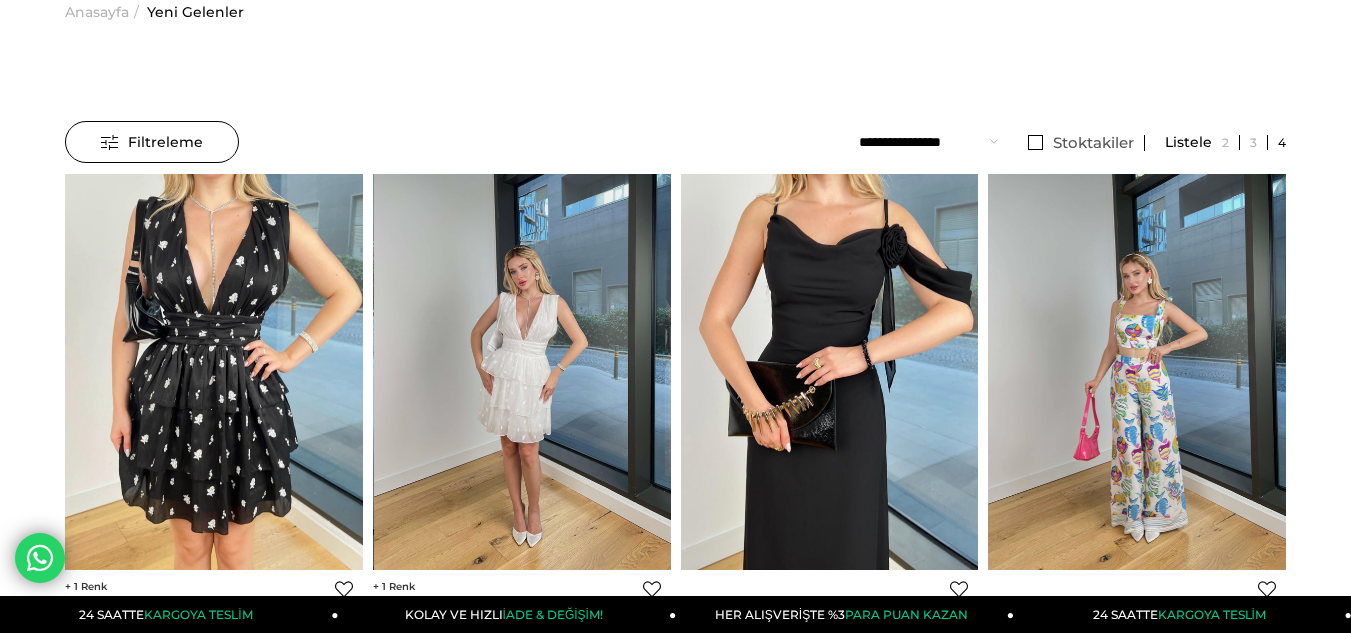 click at bounding box center (523, 372) 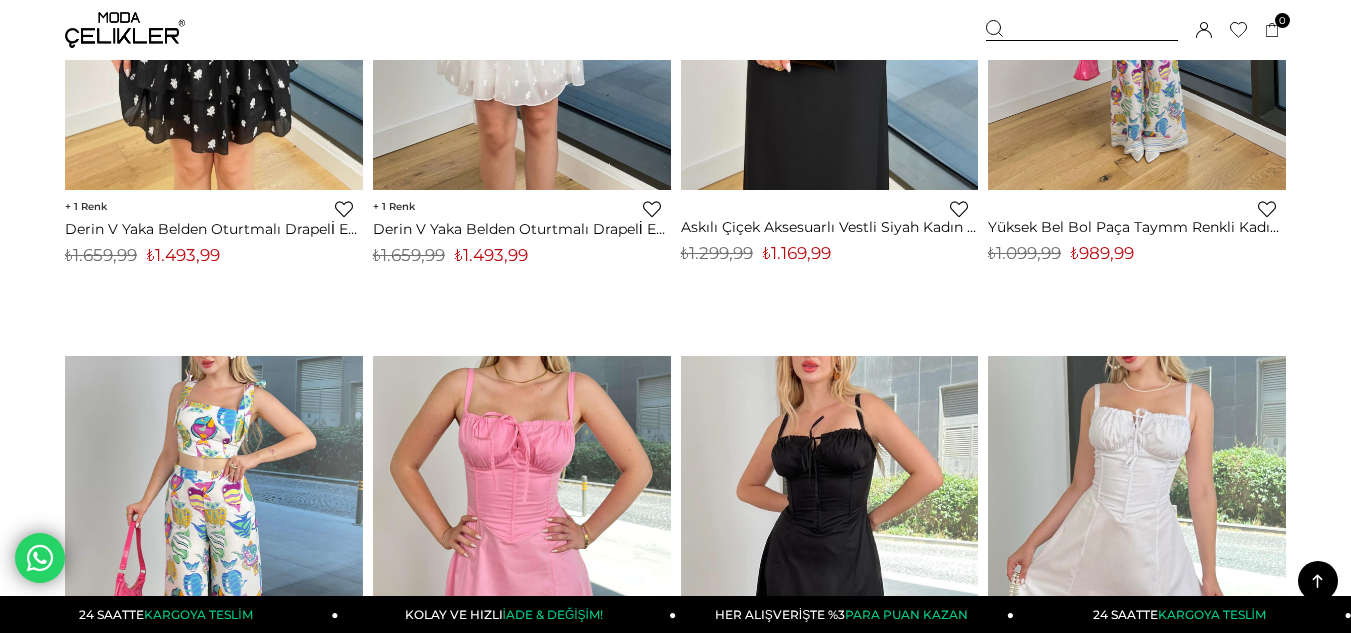 scroll, scrollTop: 584, scrollLeft: 0, axis: vertical 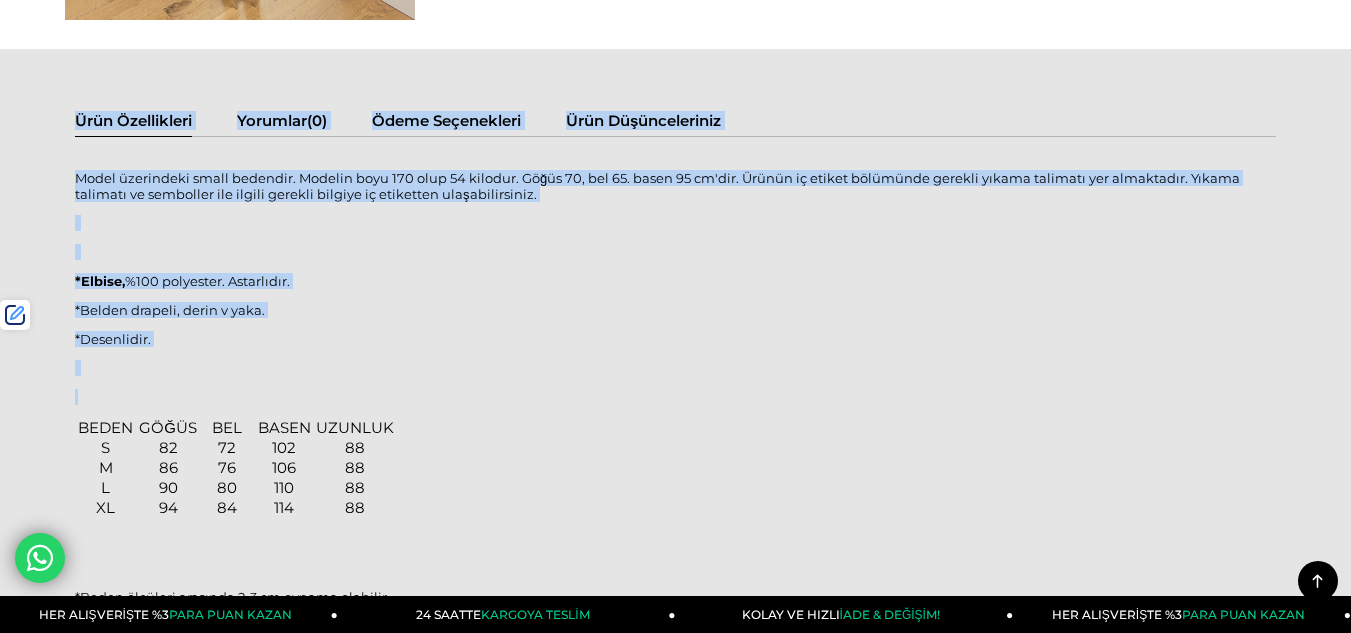 drag, startPoint x: 73, startPoint y: 280, endPoint x: 242, endPoint y: 405, distance: 210.20467 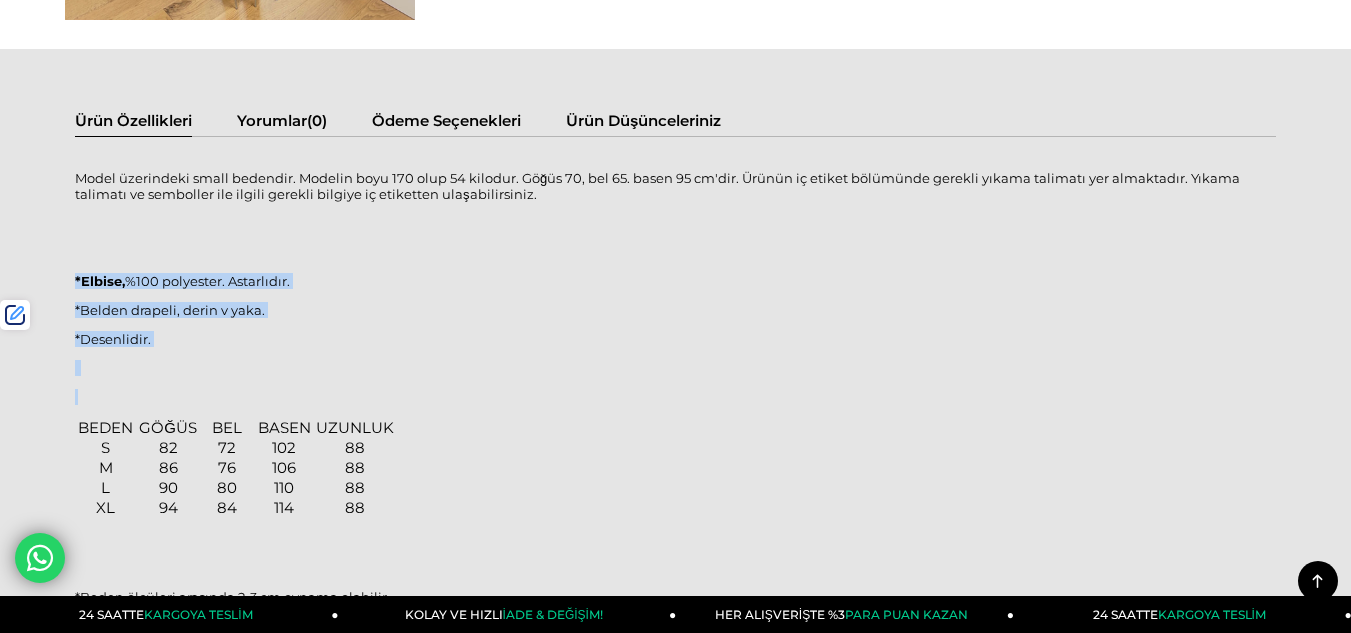 drag, startPoint x: 75, startPoint y: 283, endPoint x: 432, endPoint y: 497, distance: 416.2271 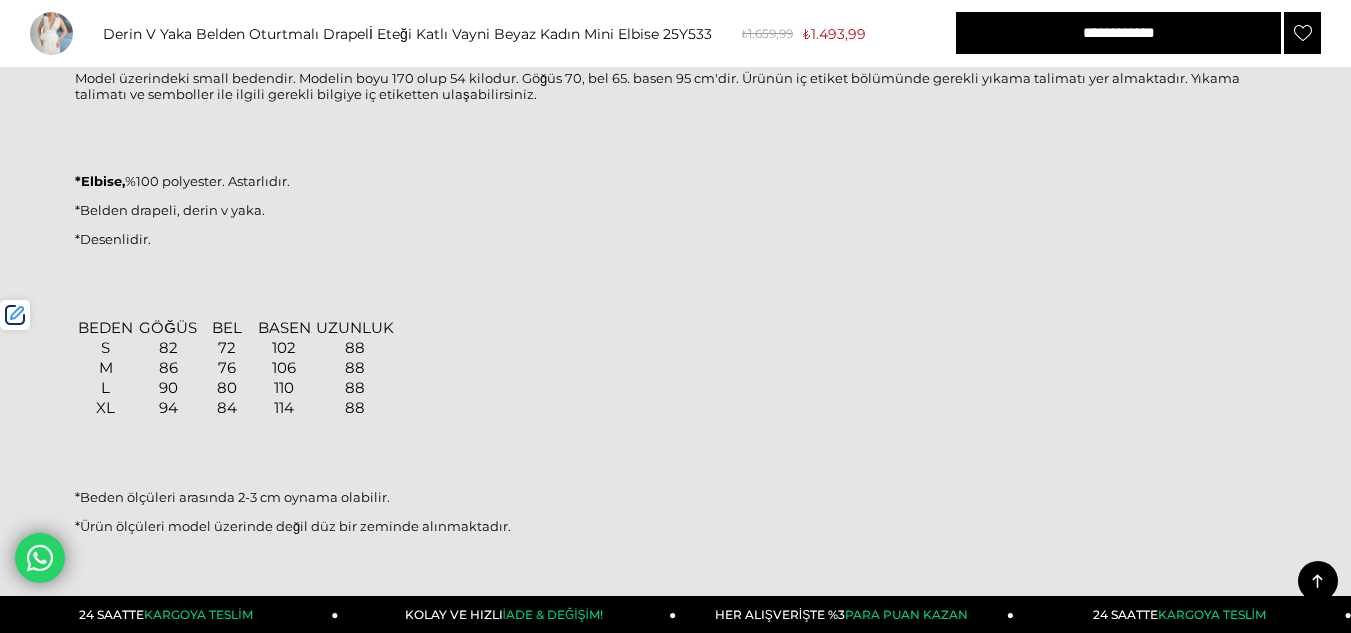 click at bounding box center (675, 439) 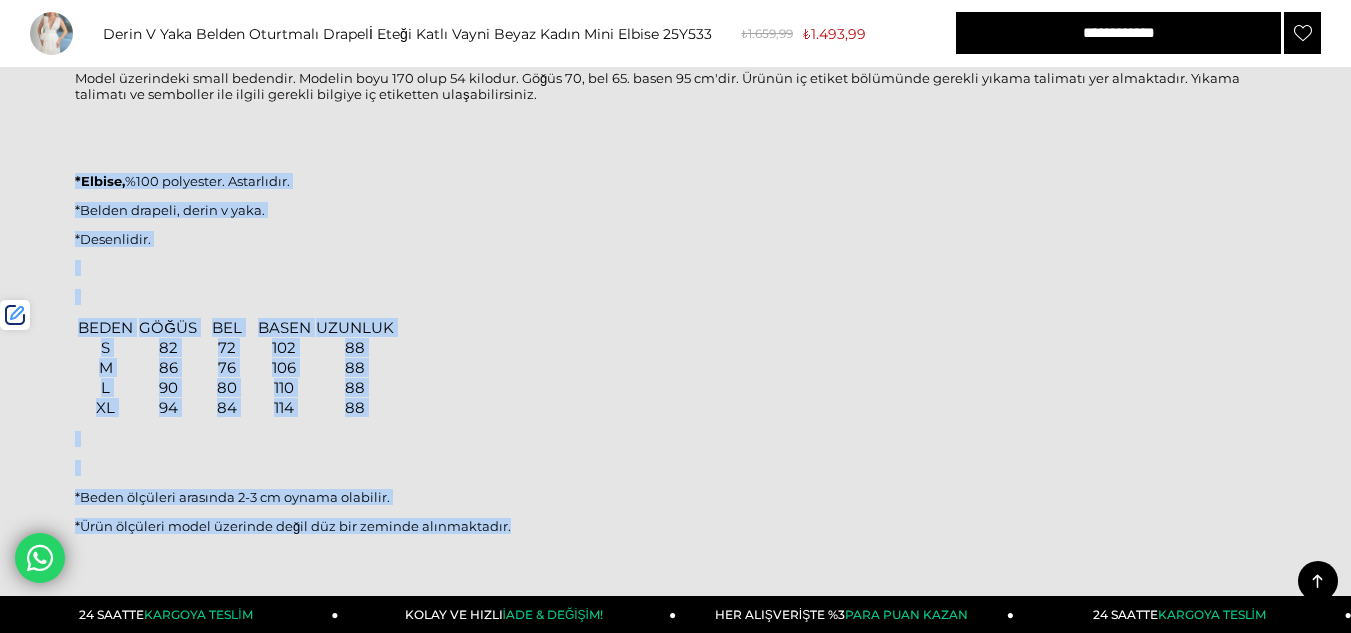 drag, startPoint x: 75, startPoint y: 183, endPoint x: 518, endPoint y: 539, distance: 568.3177 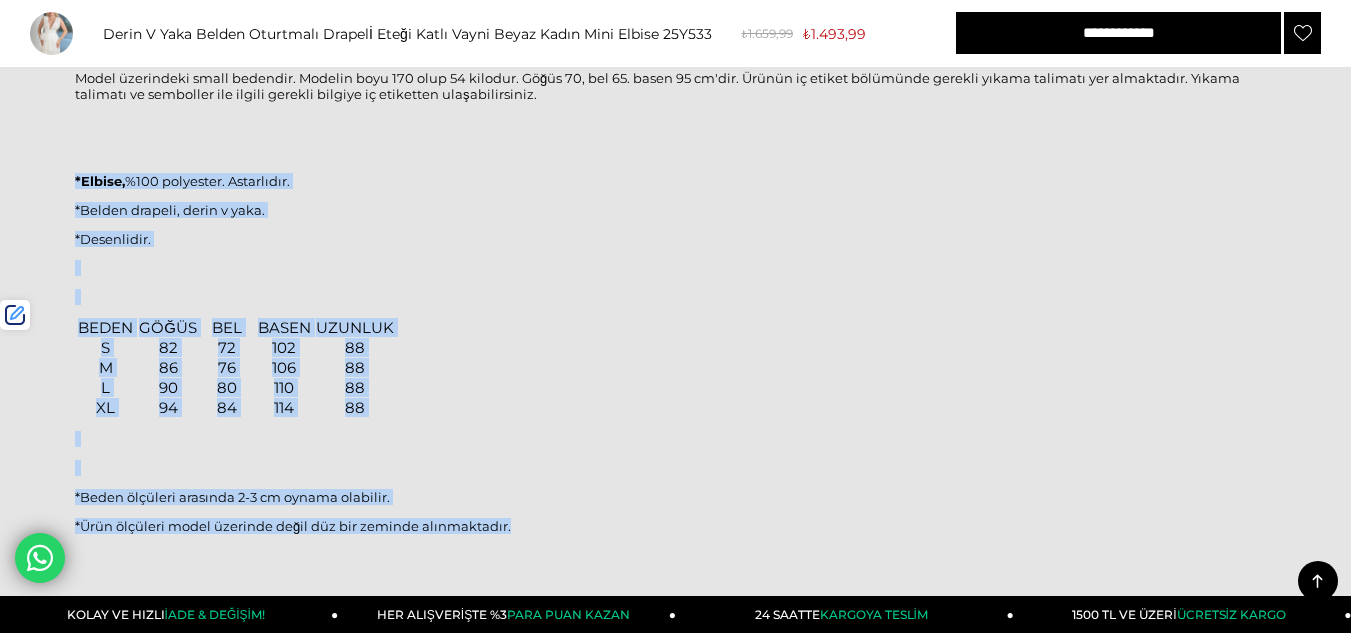 copy on "*Elbise,  %100 polyester. Astarlıdır.
*Belden drapeli, derin v yaka.
*Desenlidir.
BEDEN
GÖĞÜS
BEL
BASEN
UZUNLUK
S
82
72
102
88
M
86
76
106
88
L
90
80
110
88
XL
94
84
114
88
*Beden ölçüleri arasında 2-3 cm oynama olabilir.
*Ürün ölçüleri model üzerinde değil düz bir zeminde alınmaktadır." 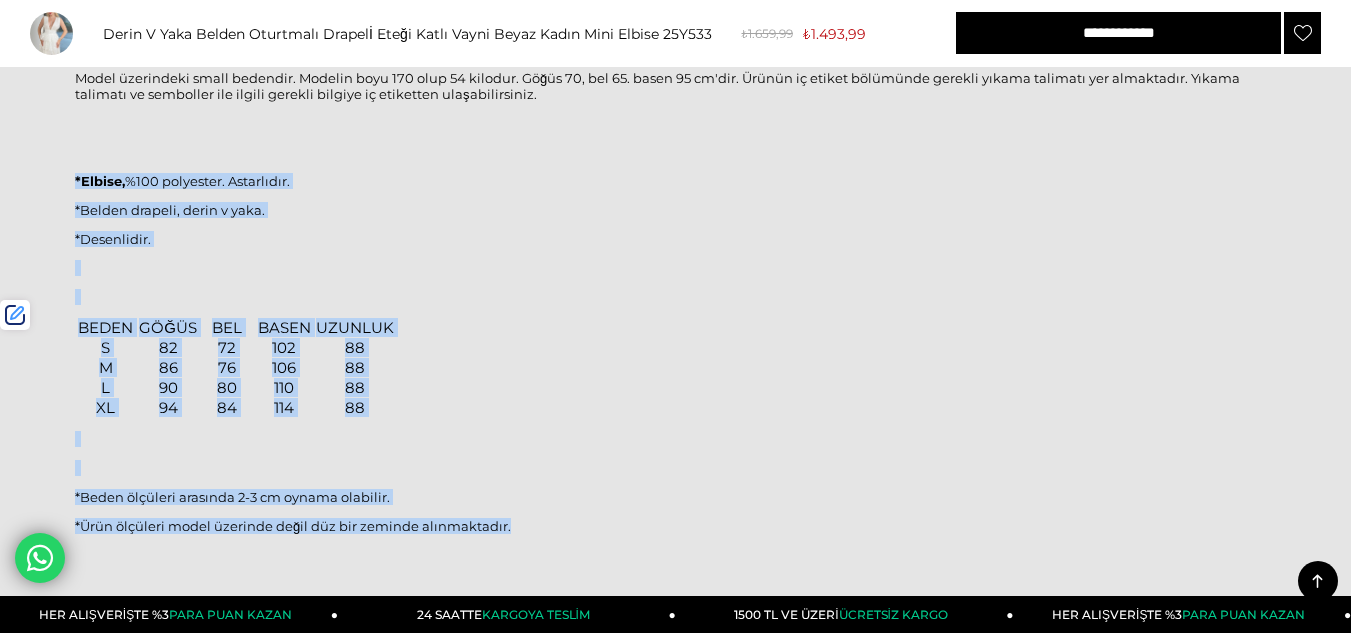 copy on "*Elbise,  %100 polyester. Astarlıdır.
*Belden drapeli, derin v yaka.
*Desenlidir.
BEDEN
GÖĞÜS
BEL
BASEN
UZUNLUK
S
82
72
102
88
M
86
76
106
88
L
90
80
110
88
XL
94
84
114
88
*Beden ölçüleri arasında 2-3 cm oynama olabilir.
*Ürün ölçüleri model üzerinde değil düz bir zeminde alınmaktadır." 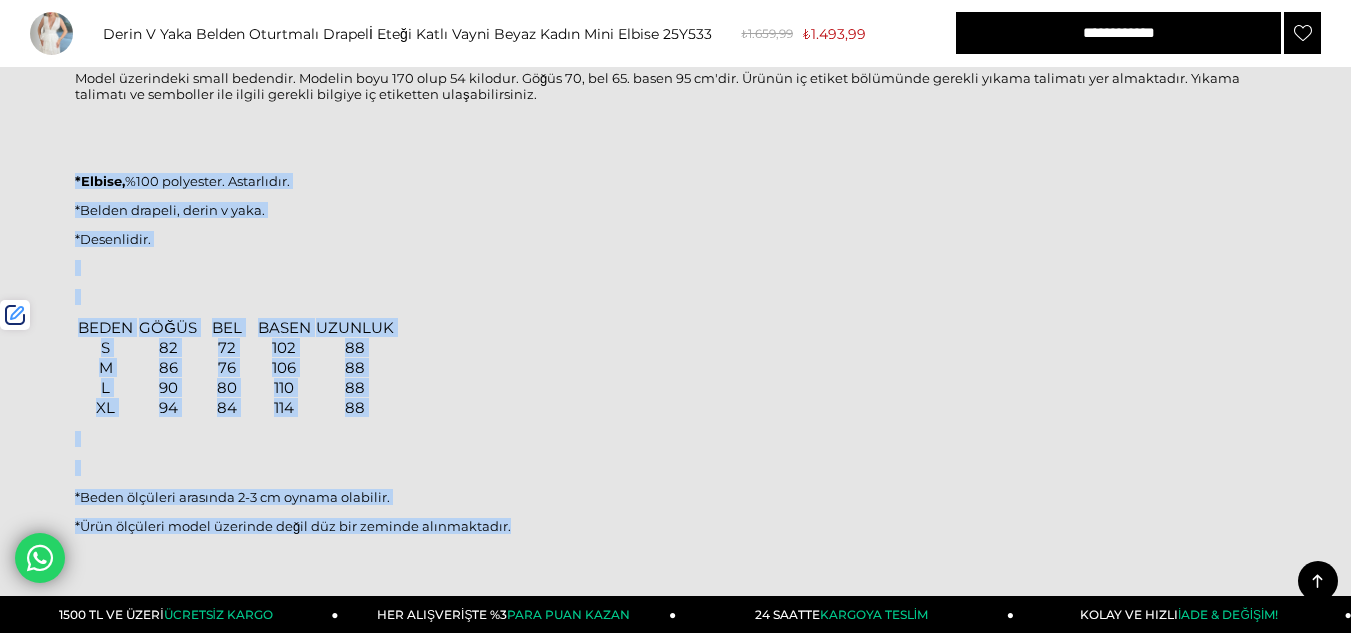 click on "BEDEN
GÖĞÜS
BEL
BASEN
UZUNLUK
S
82
72
102
88
M
86
76
106
88
L
90
80
110
88
XL
94
84
114
88
*Beden ölçüleri arasında 2-3 cm oynama olabilir.
*Ürün ölçüleri model üzerinde değil düz bir zeminde alınmaktadır." at bounding box center (675, 426) 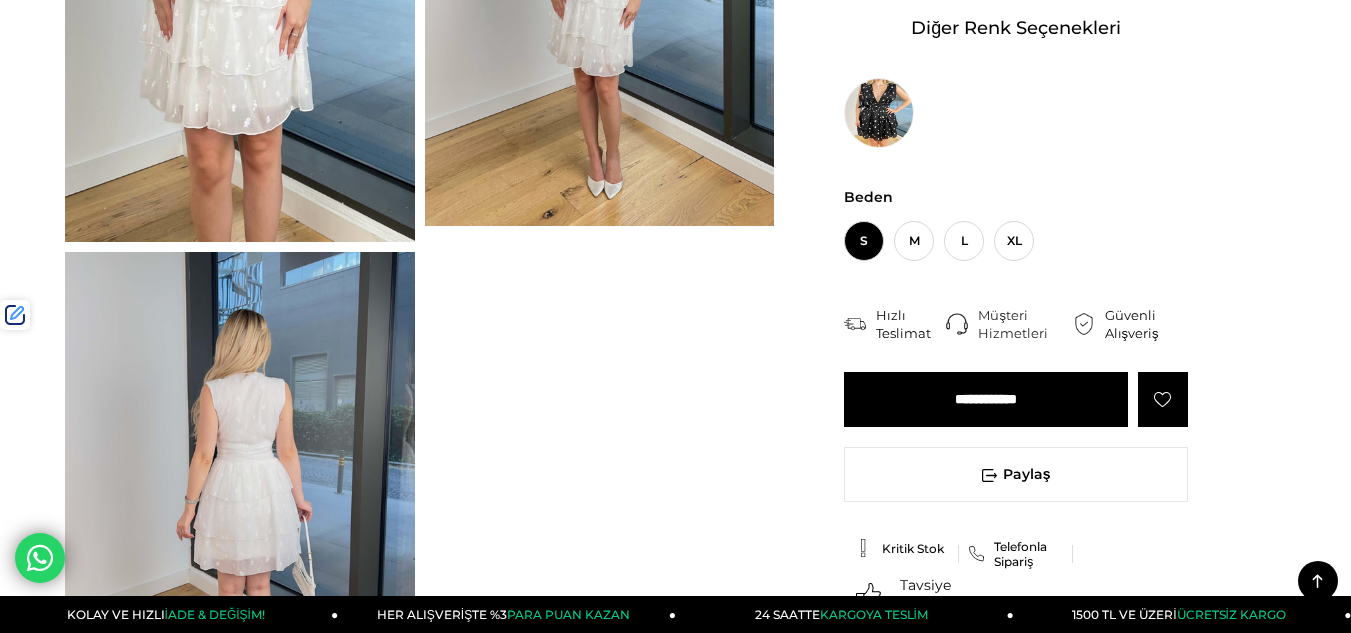 scroll, scrollTop: 400, scrollLeft: 0, axis: vertical 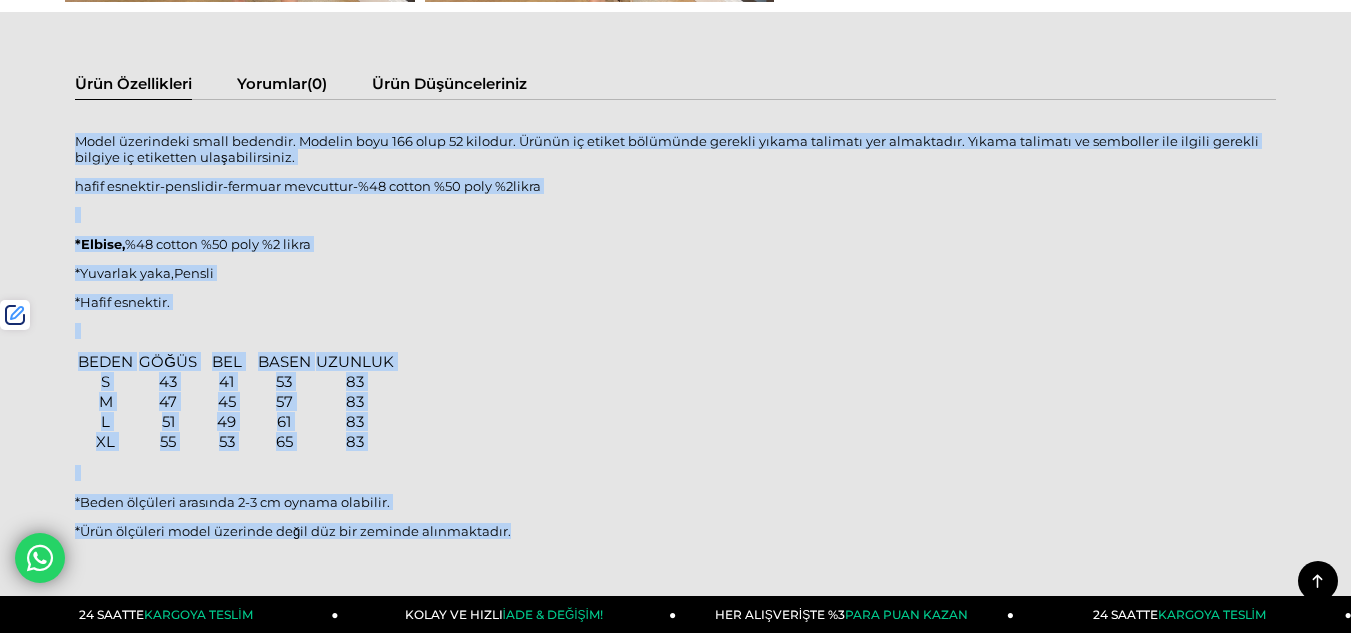 drag, startPoint x: 76, startPoint y: 143, endPoint x: 573, endPoint y: 529, distance: 629.2893 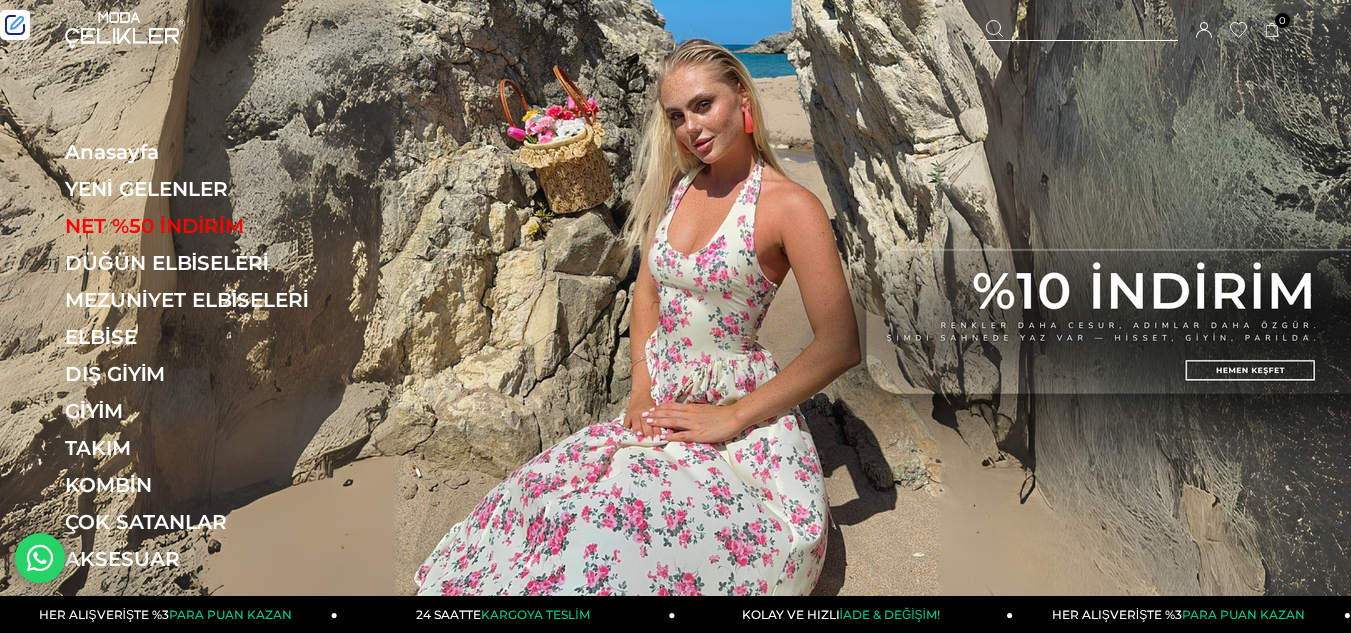 scroll, scrollTop: 0, scrollLeft: 0, axis: both 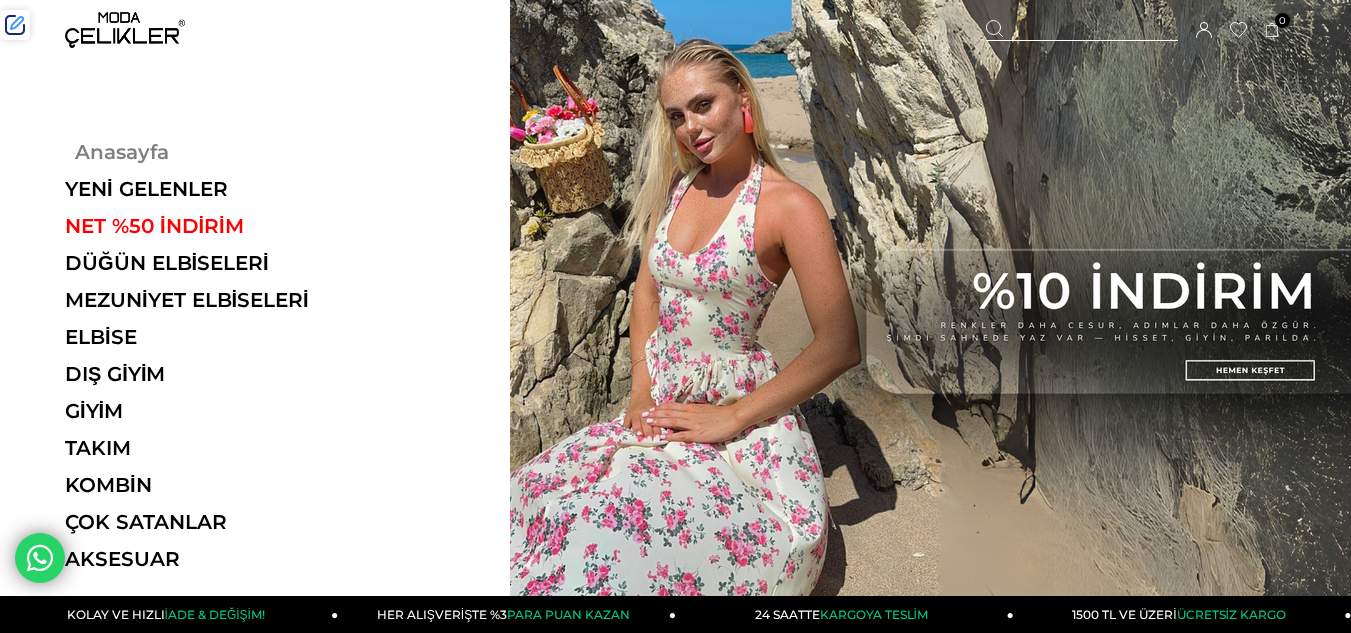 click on "Anasayfa" at bounding box center (202, 152) 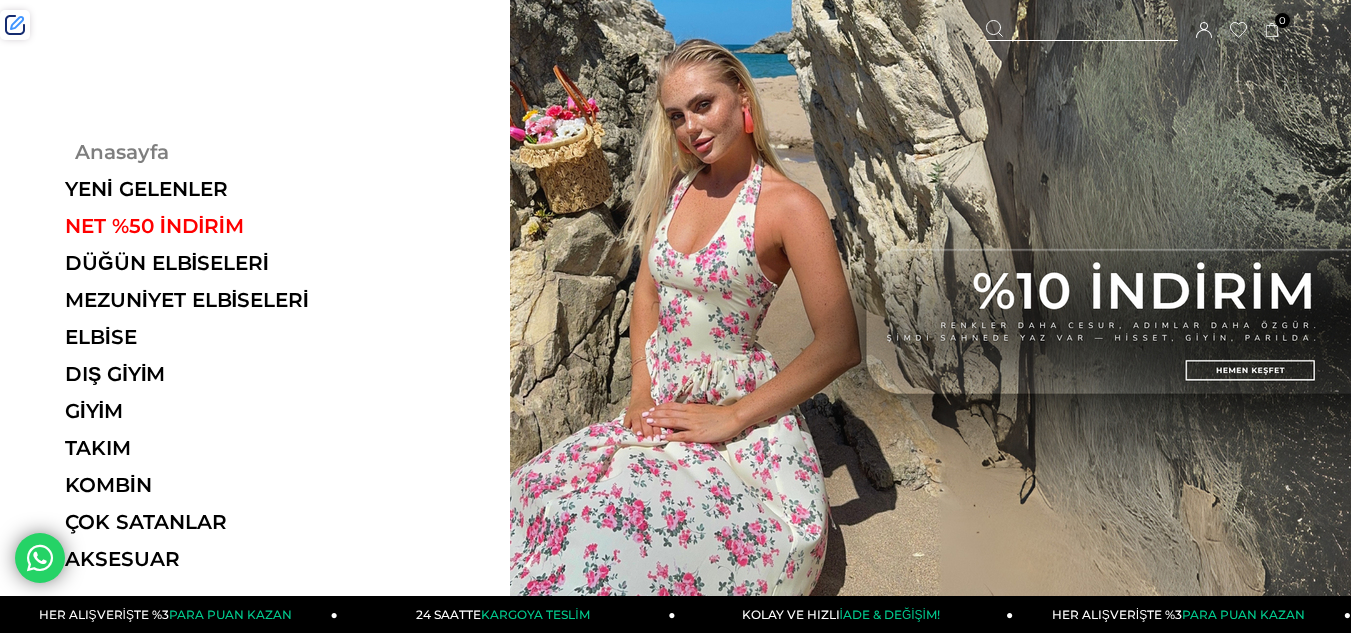 scroll, scrollTop: 0, scrollLeft: 0, axis: both 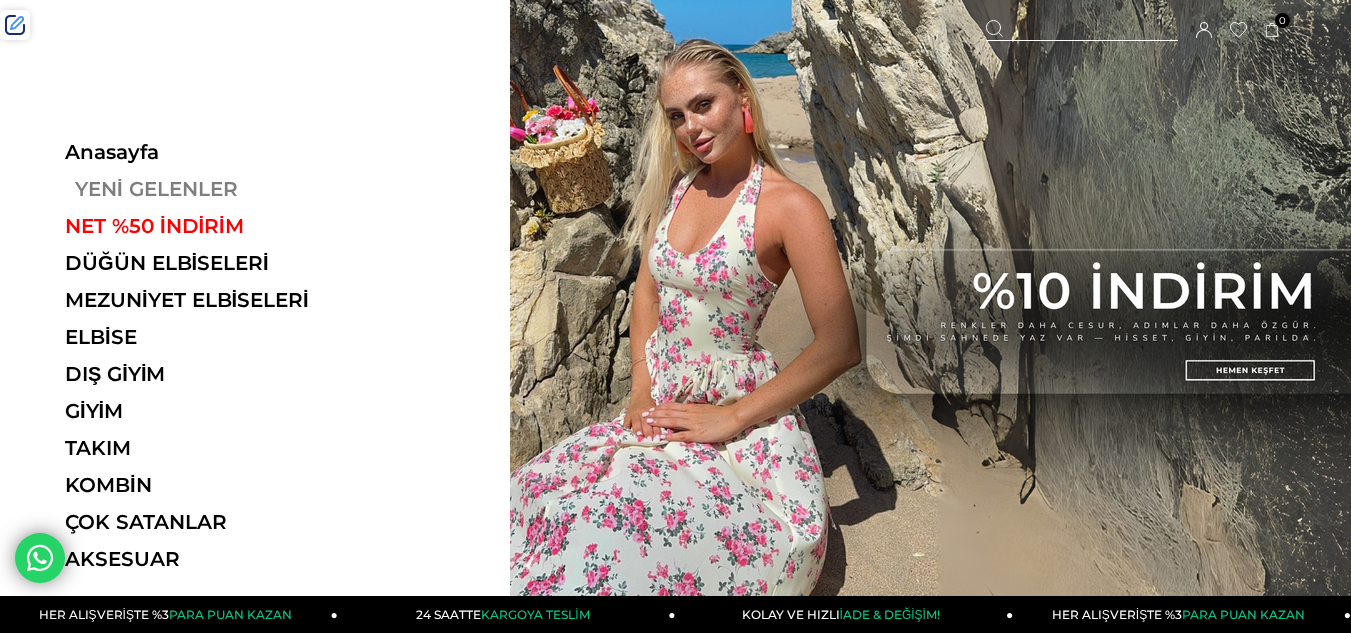 click on "YENİ GELENLER" at bounding box center [202, 189] 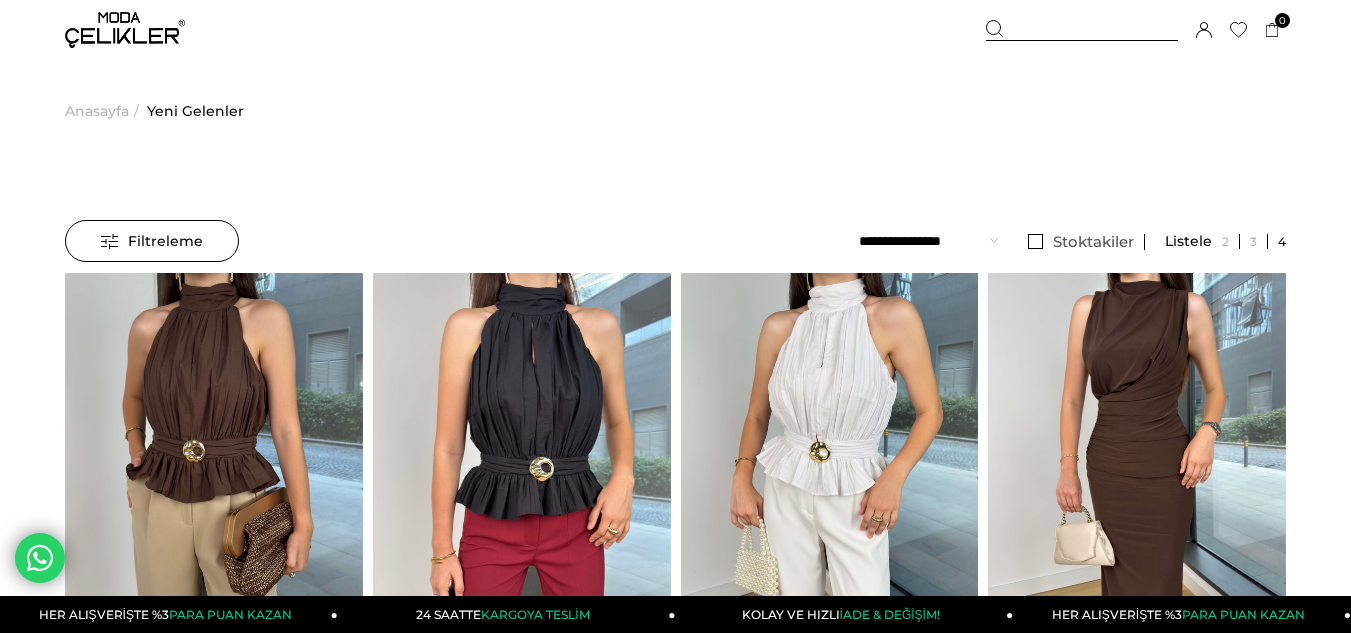 scroll, scrollTop: 0, scrollLeft: 0, axis: both 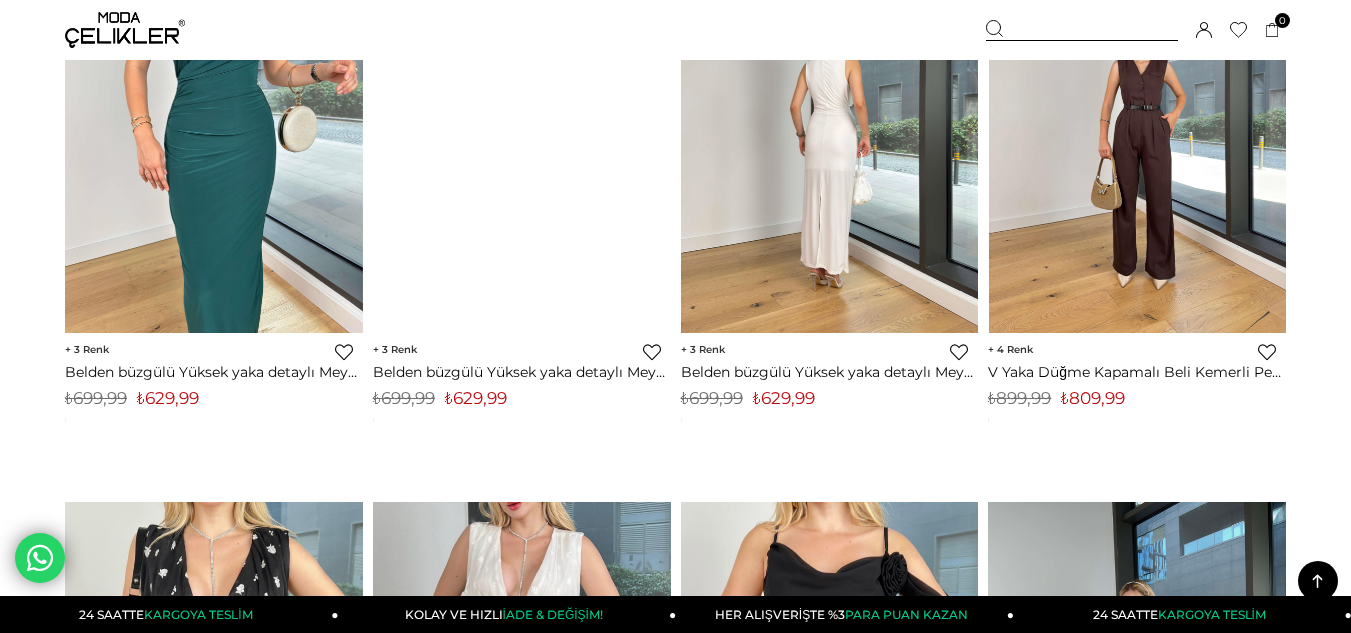 click at bounding box center [1137, 135] 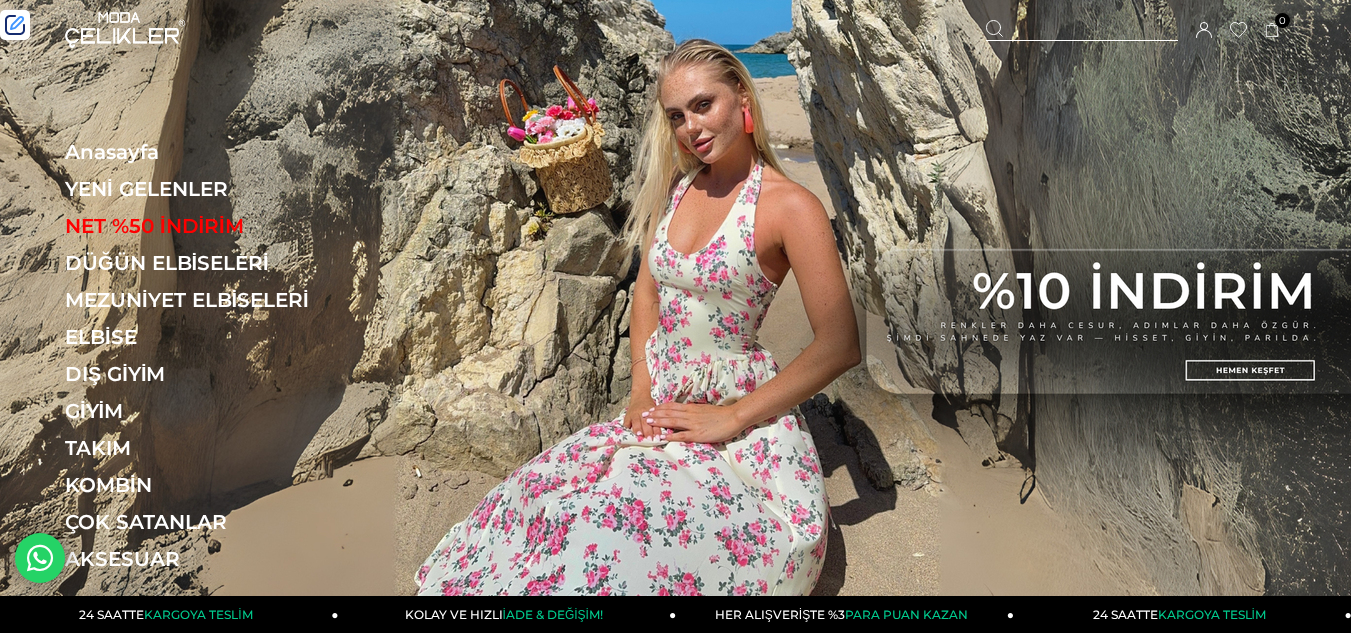 scroll, scrollTop: 0, scrollLeft: 0, axis: both 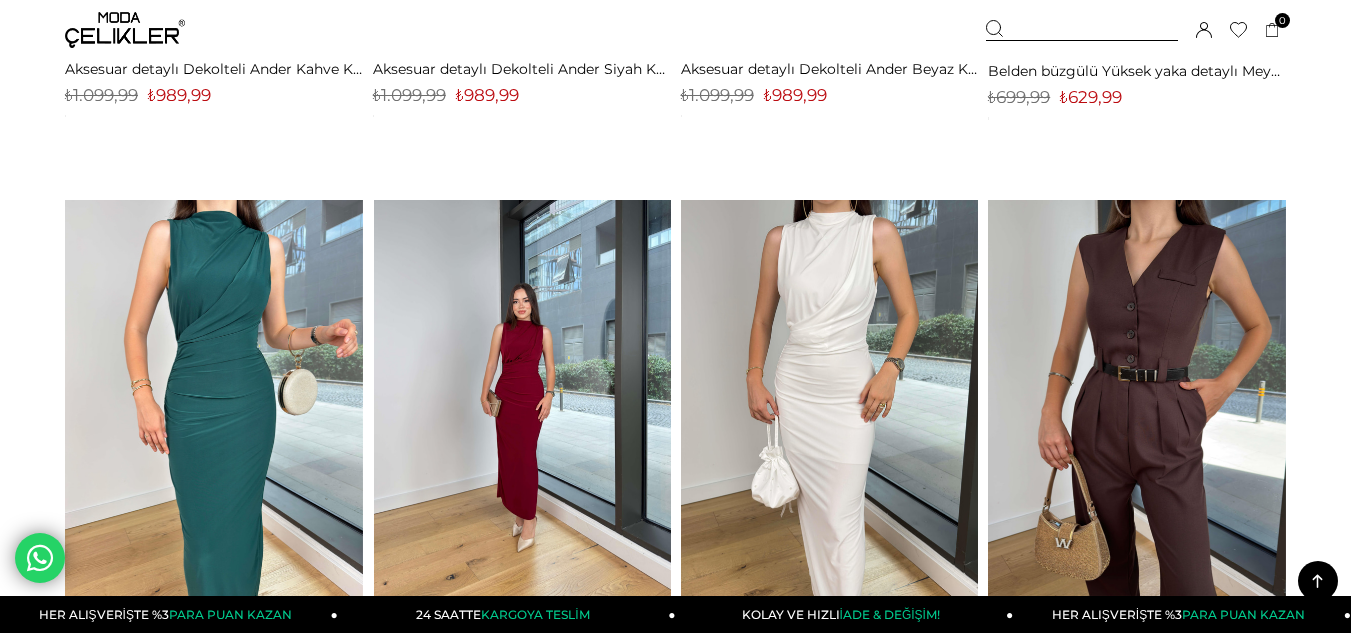 click at bounding box center [523, 398] 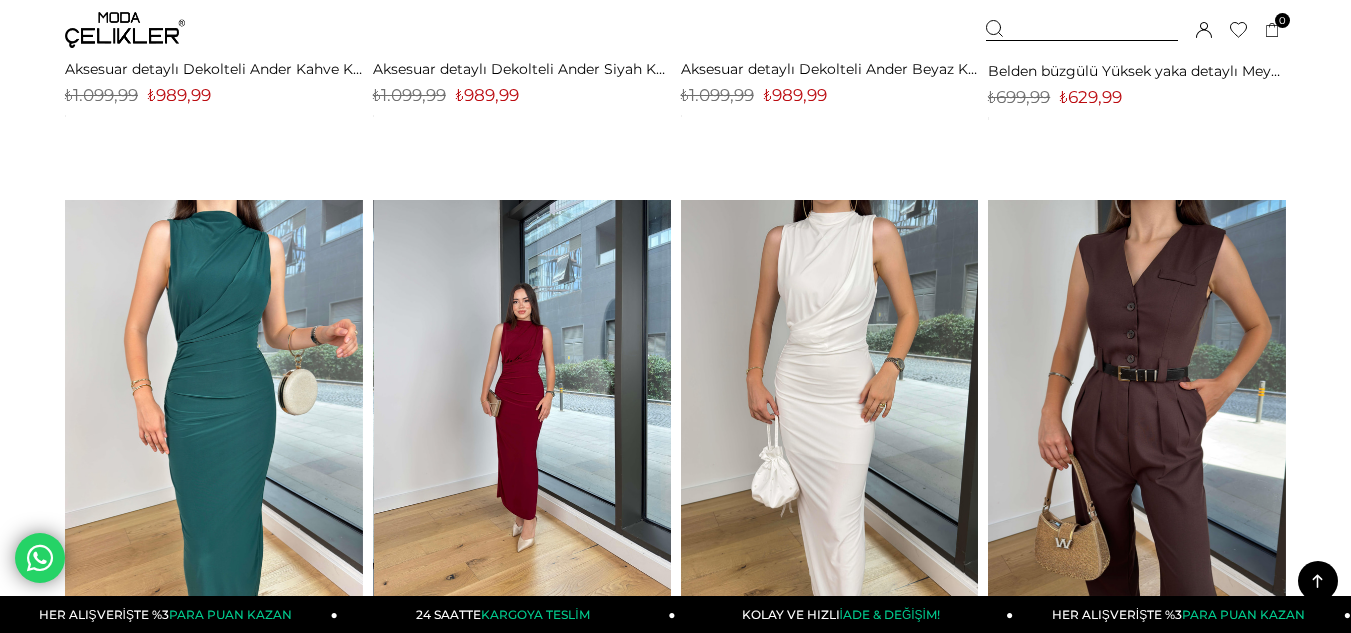 click at bounding box center (523, 398) 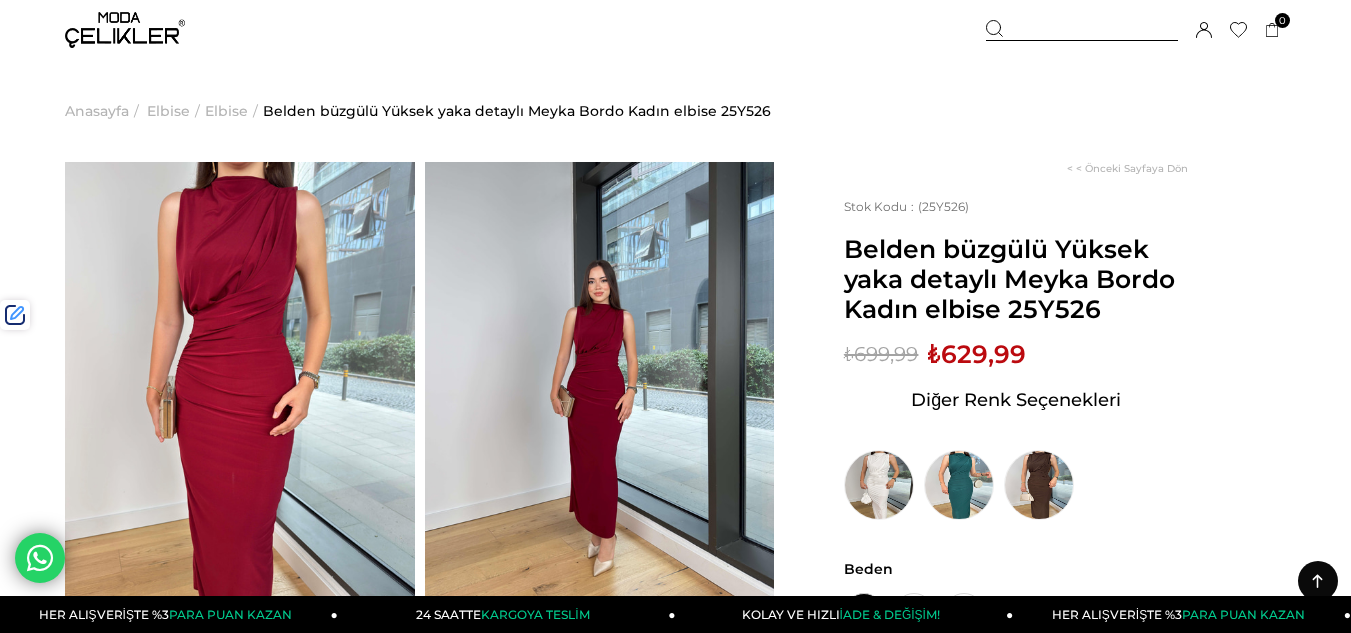 scroll, scrollTop: 400, scrollLeft: 0, axis: vertical 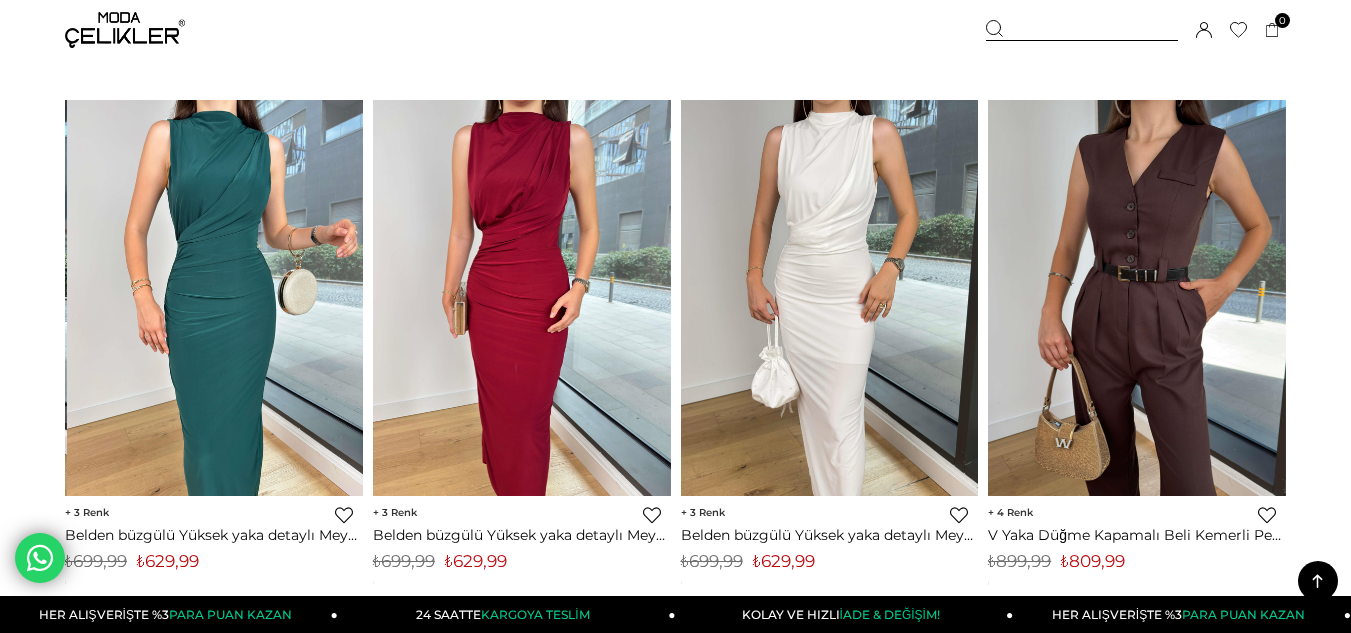 click at bounding box center [214, 298] 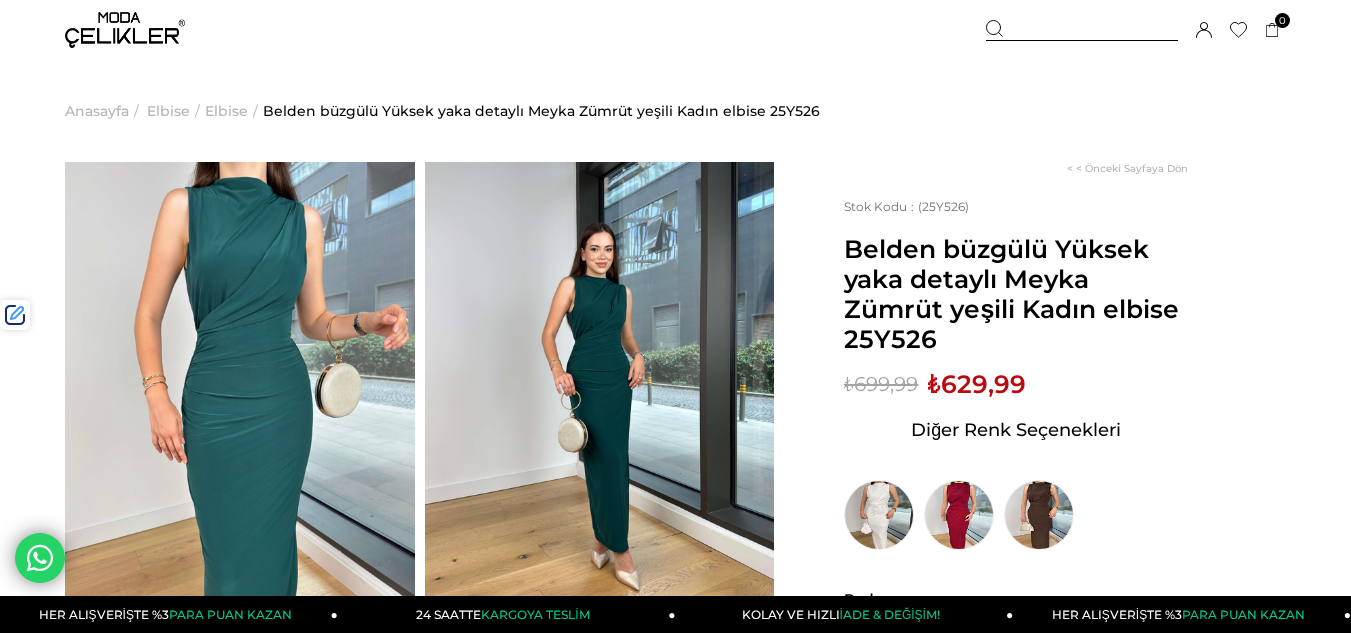 scroll, scrollTop: 500, scrollLeft: 0, axis: vertical 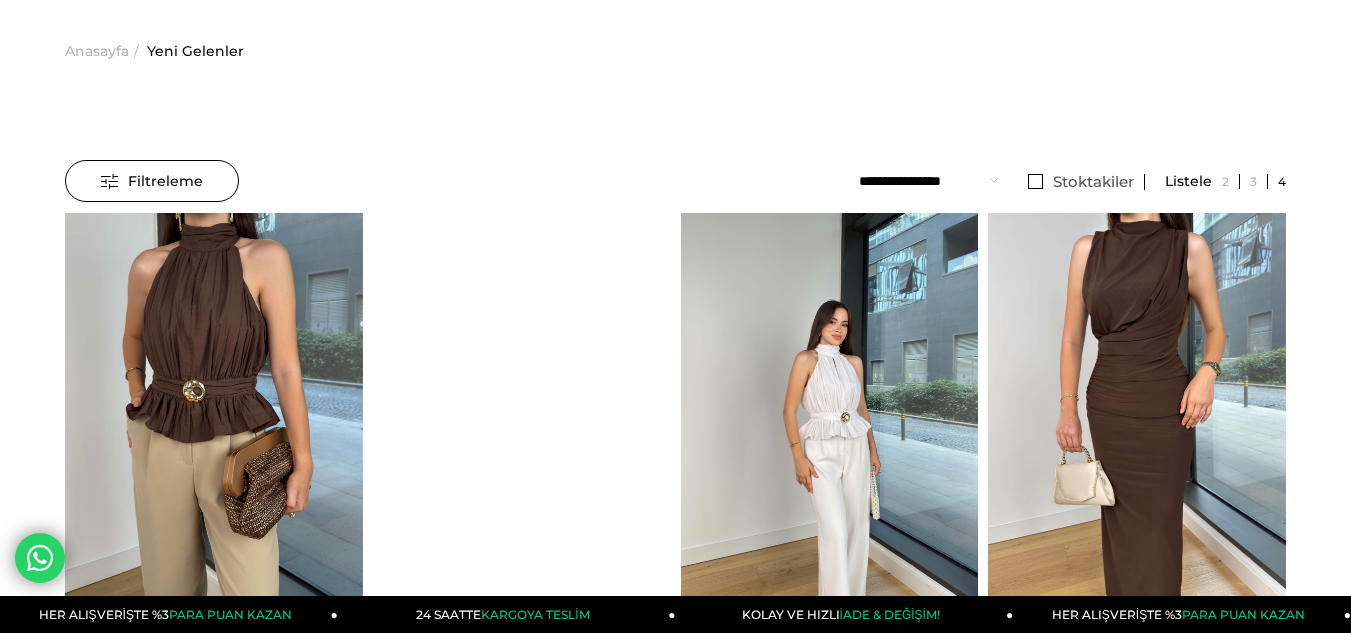 click at bounding box center [1137, 411] 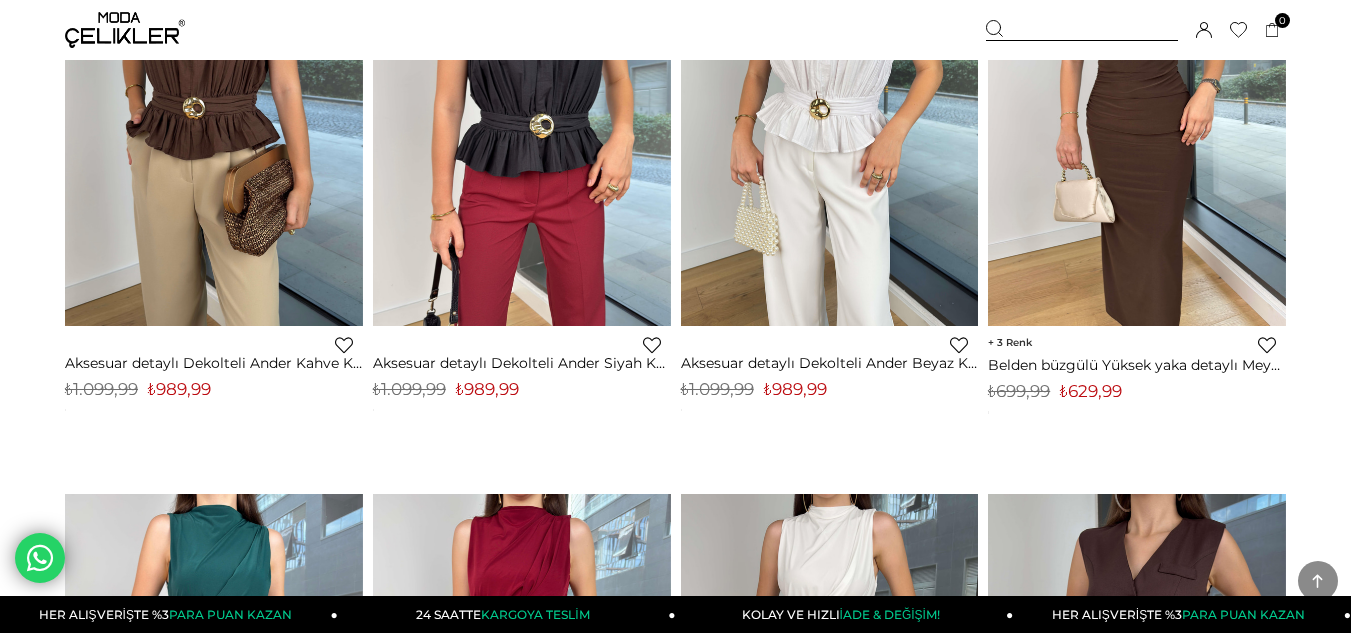 scroll, scrollTop: 360, scrollLeft: 0, axis: vertical 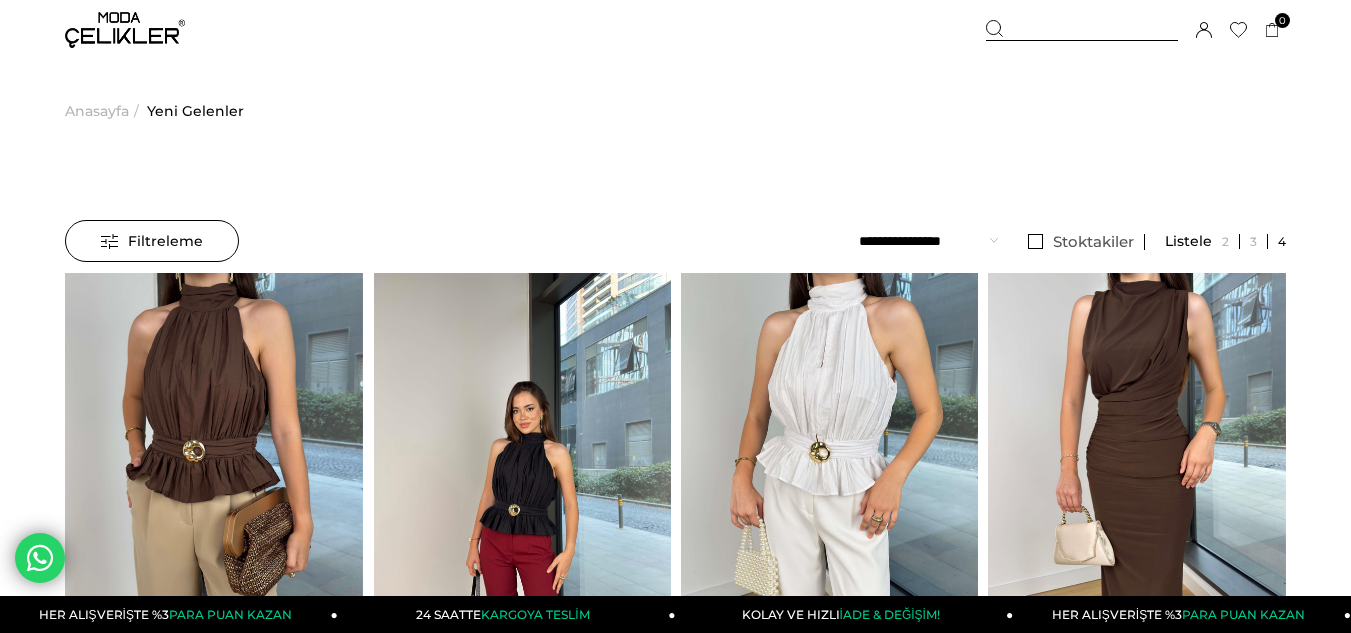 click at bounding box center (523, 471) 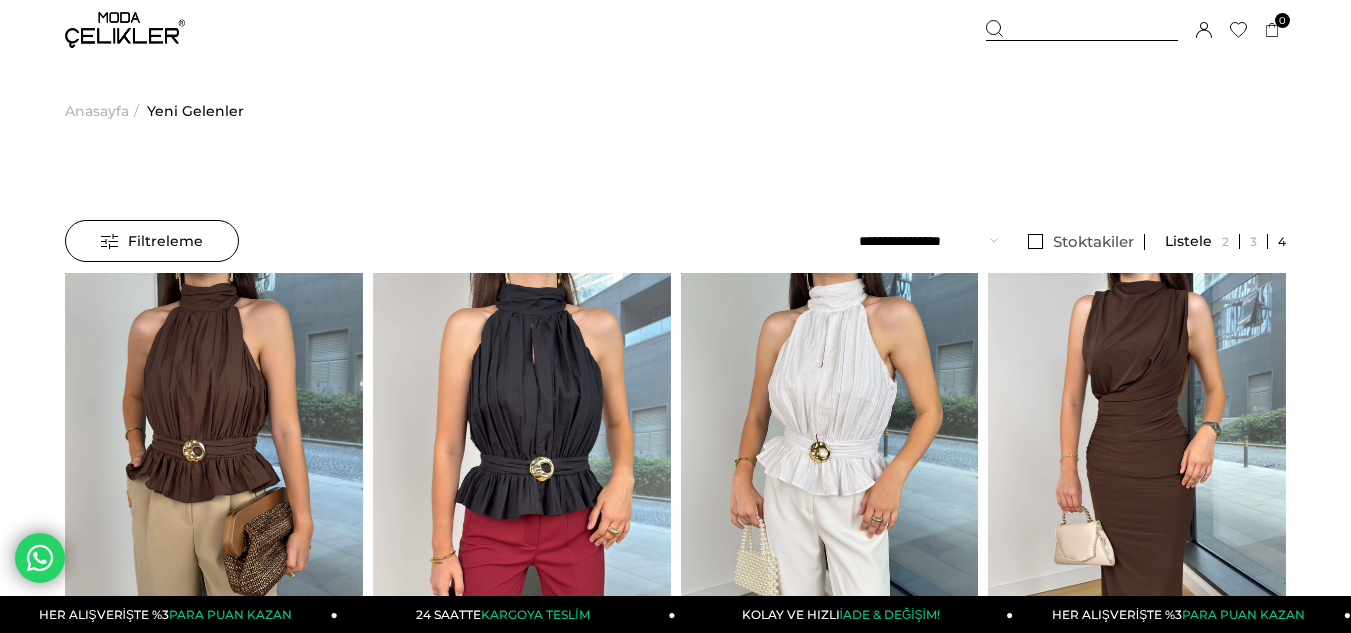 scroll, scrollTop: 73, scrollLeft: 0, axis: vertical 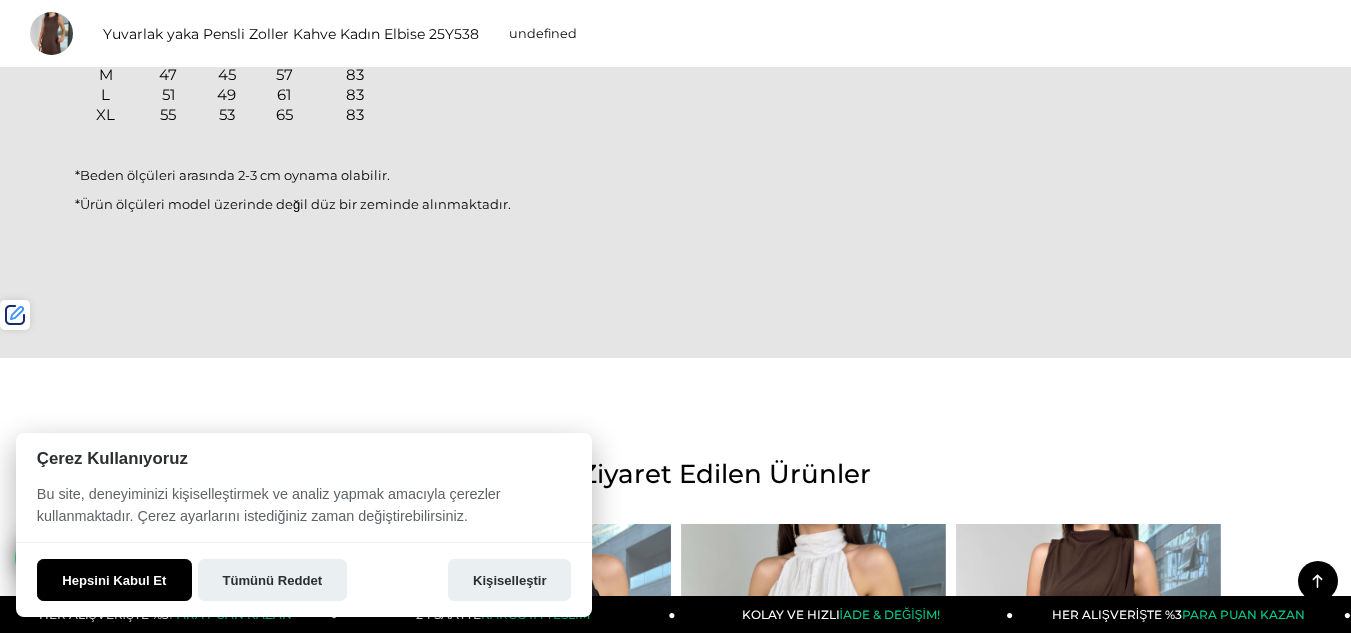 click on "Hepsini Kabul Et" at bounding box center (114, 580) 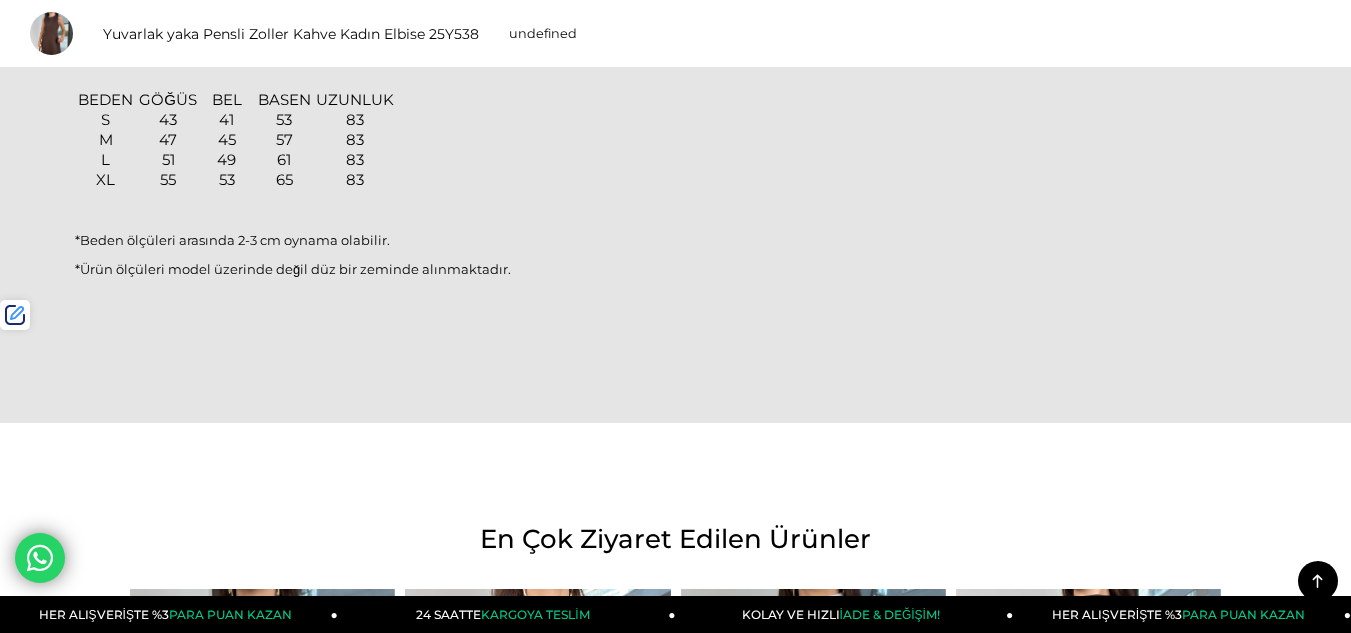 scroll, scrollTop: 1300, scrollLeft: 0, axis: vertical 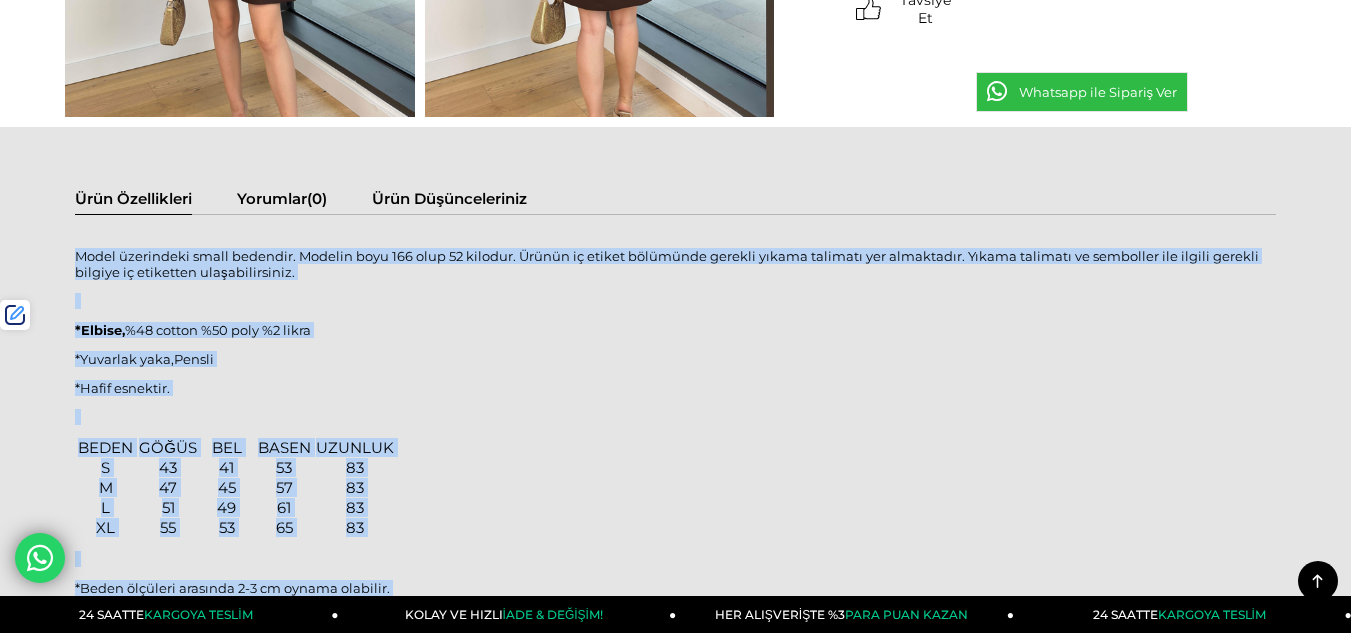drag, startPoint x: 522, startPoint y: 317, endPoint x: 75, endPoint y: 247, distance: 452.44778 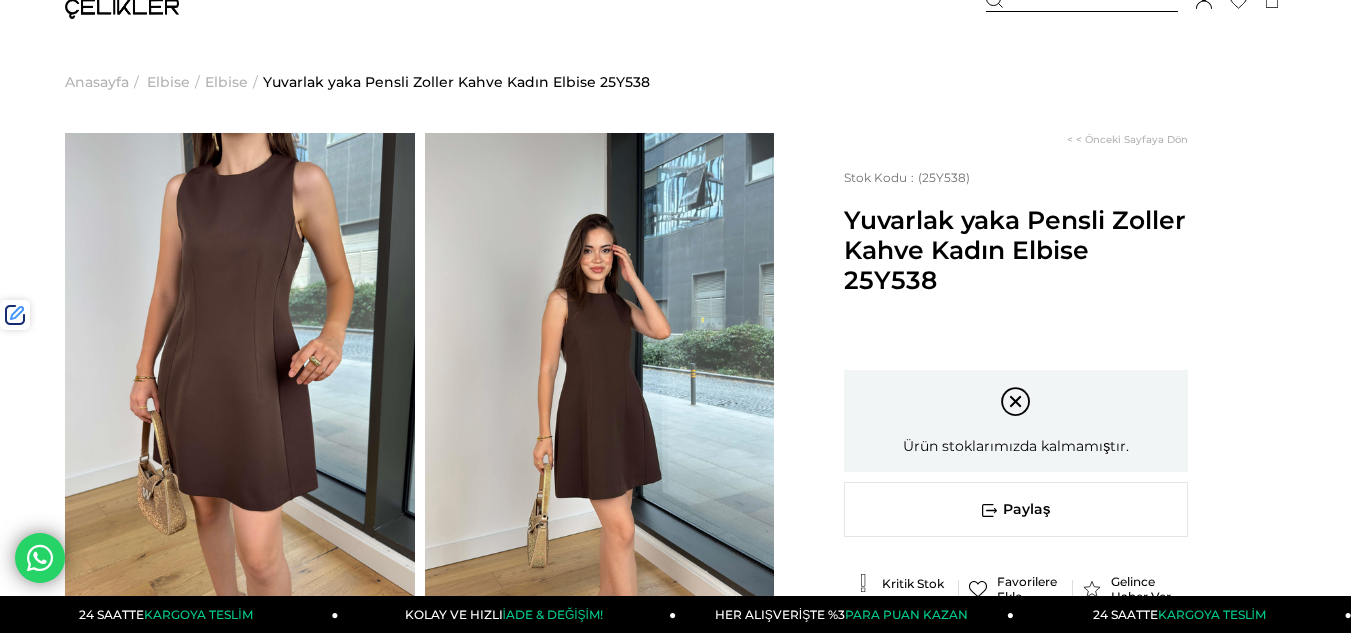 scroll, scrollTop: 0, scrollLeft: 0, axis: both 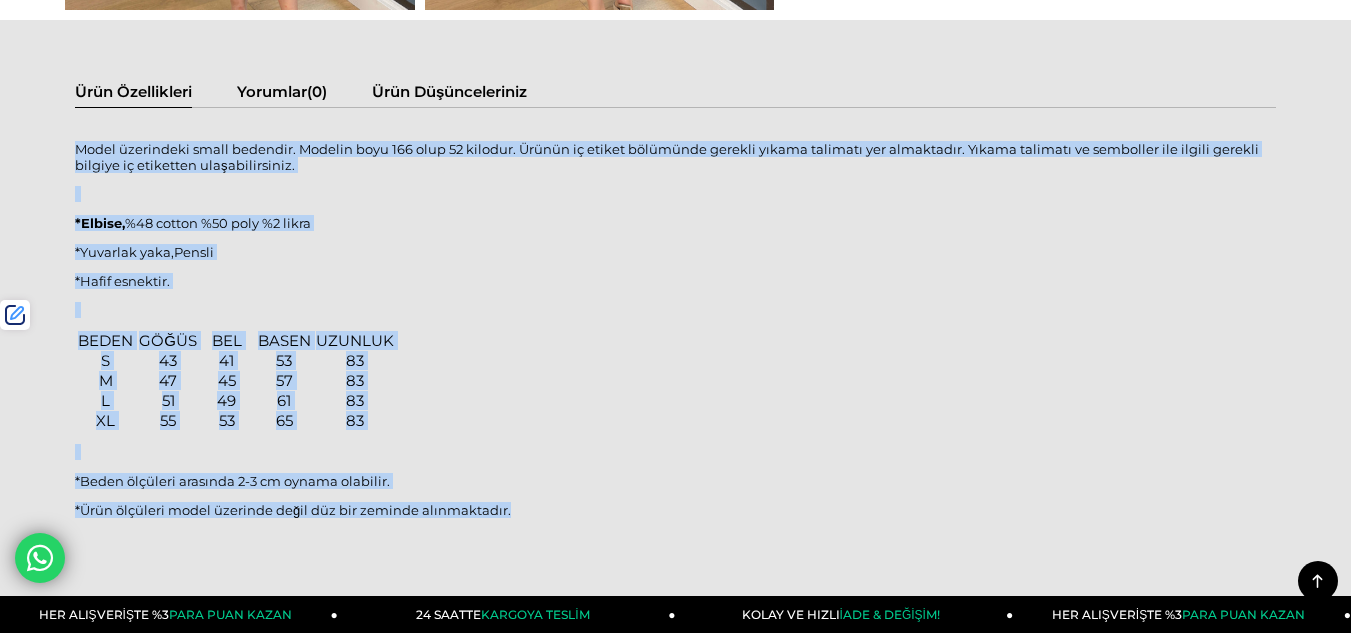 drag, startPoint x: 99, startPoint y: 166, endPoint x: 525, endPoint y: 510, distance: 547.5509 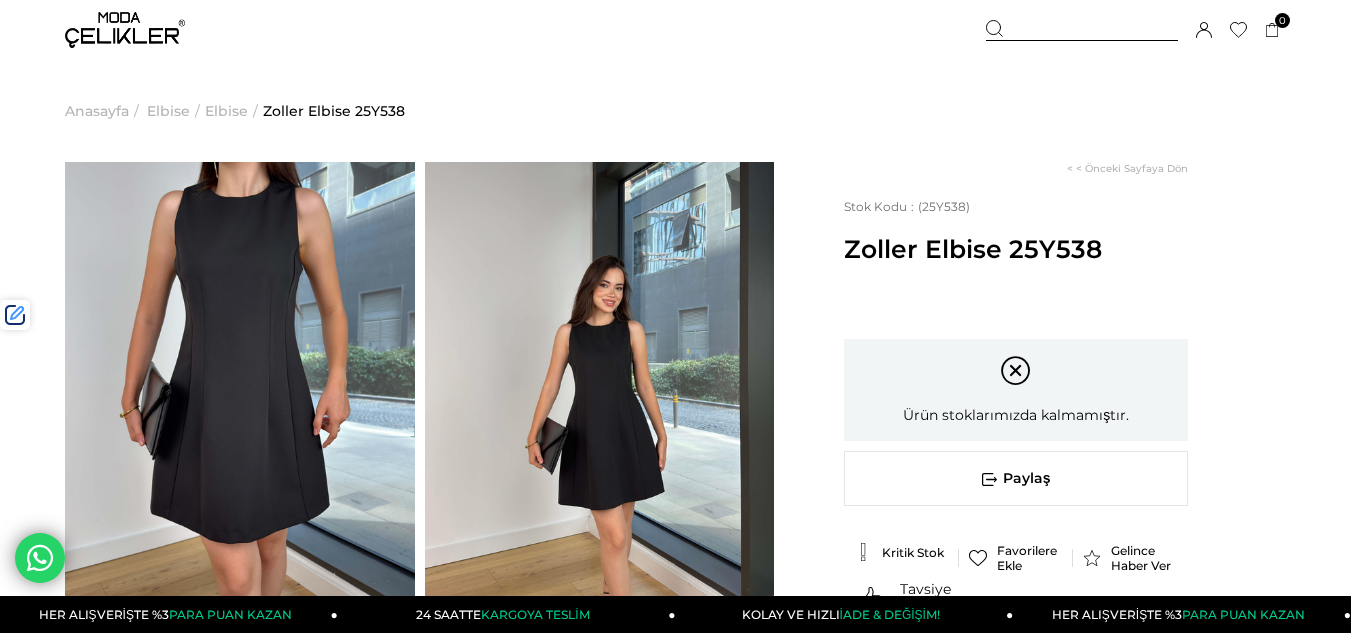 scroll, scrollTop: 0, scrollLeft: 0, axis: both 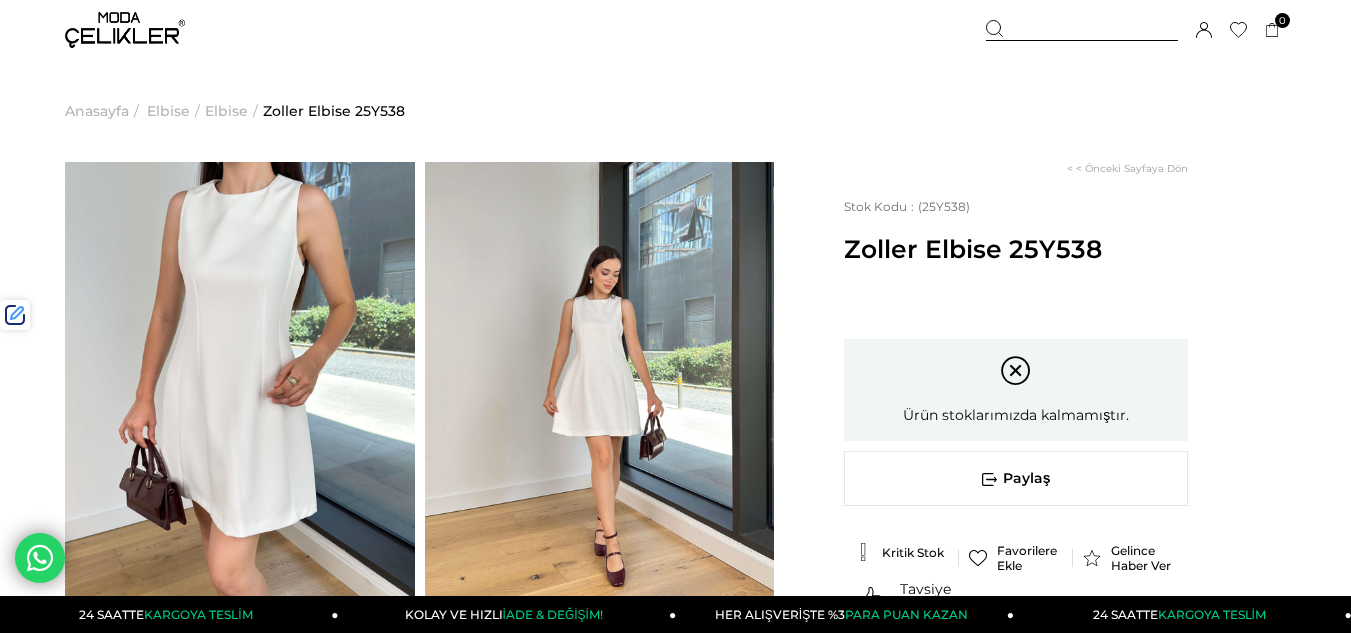 click on "Üye Girişi
Üye Ol
Hesabım
Çıkış Yap
Sepetim
Favorilerim
Yardım" at bounding box center (125, 30) 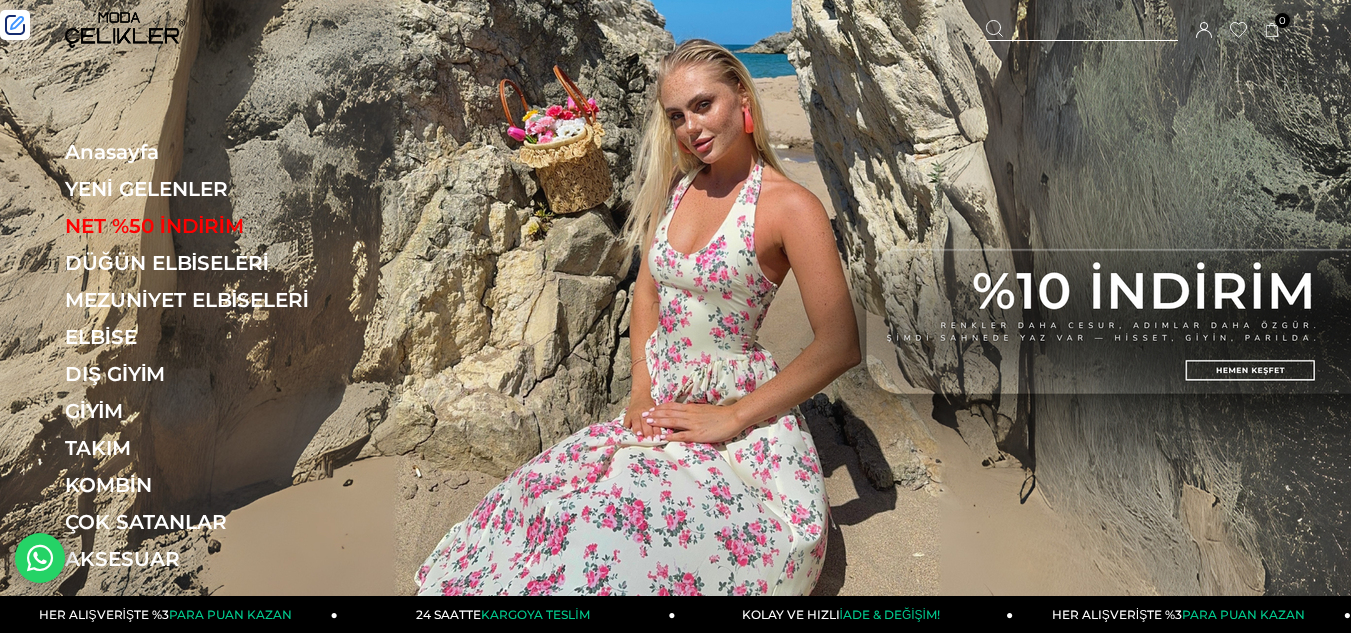 scroll, scrollTop: 0, scrollLeft: 0, axis: both 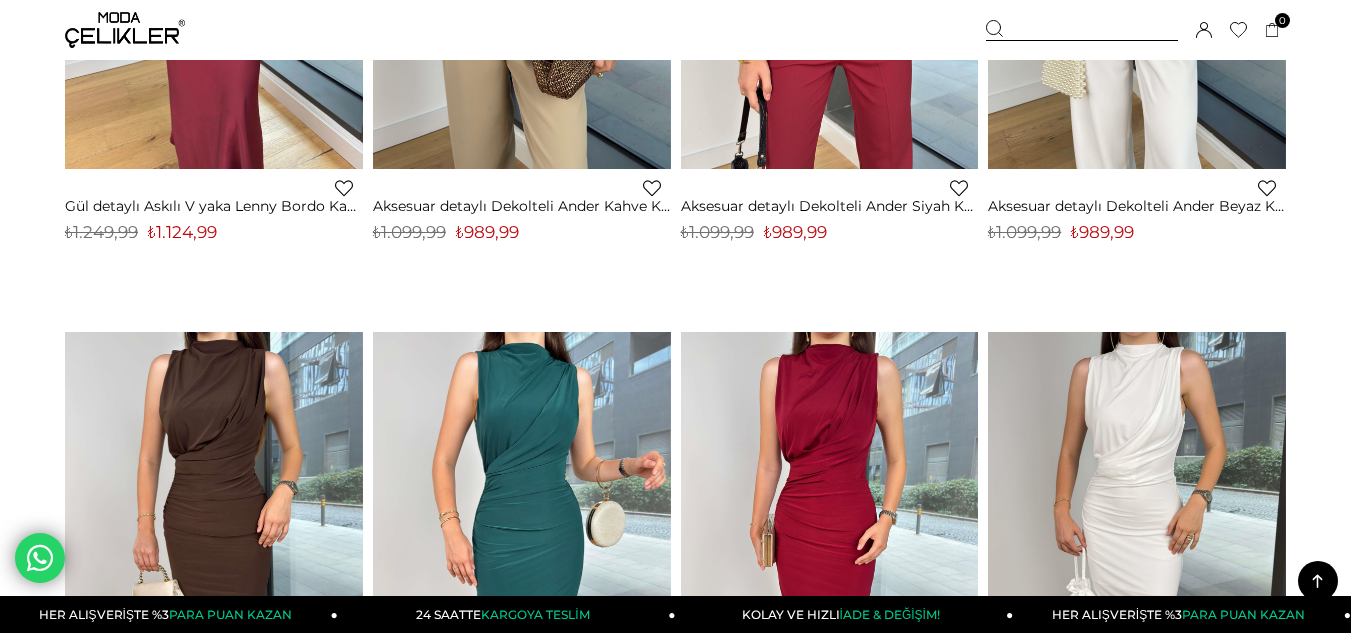 click at bounding box center [215, -29] 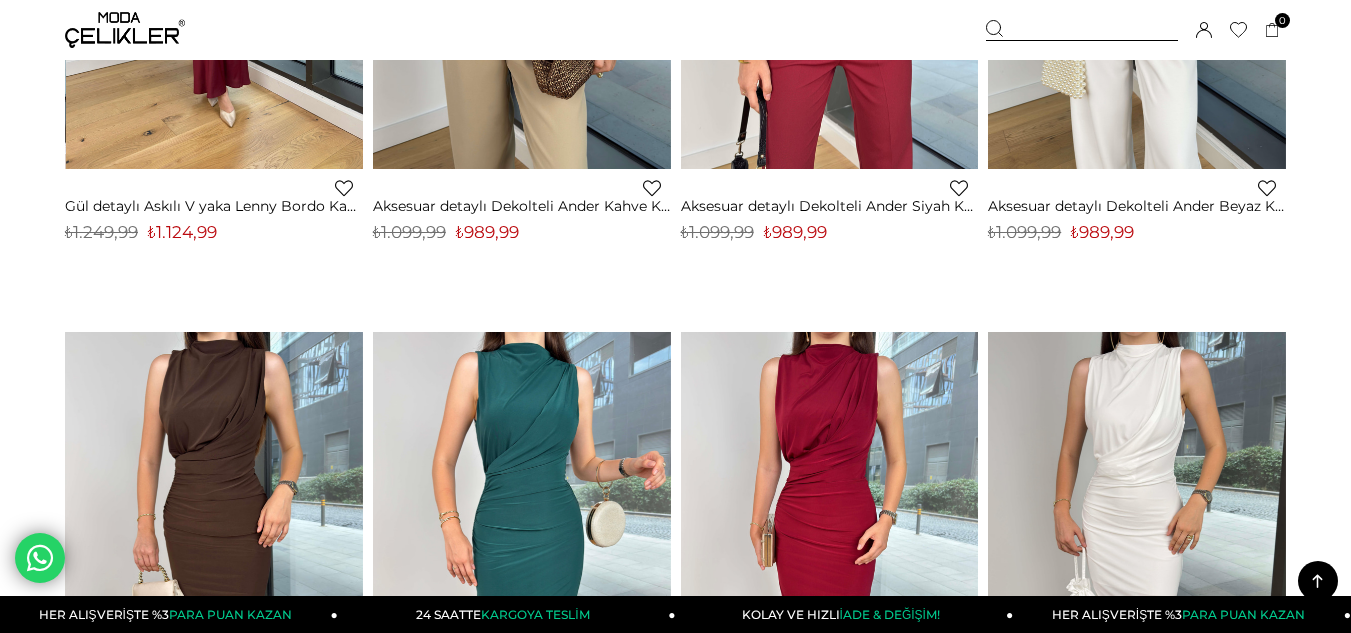 click at bounding box center (215, -29) 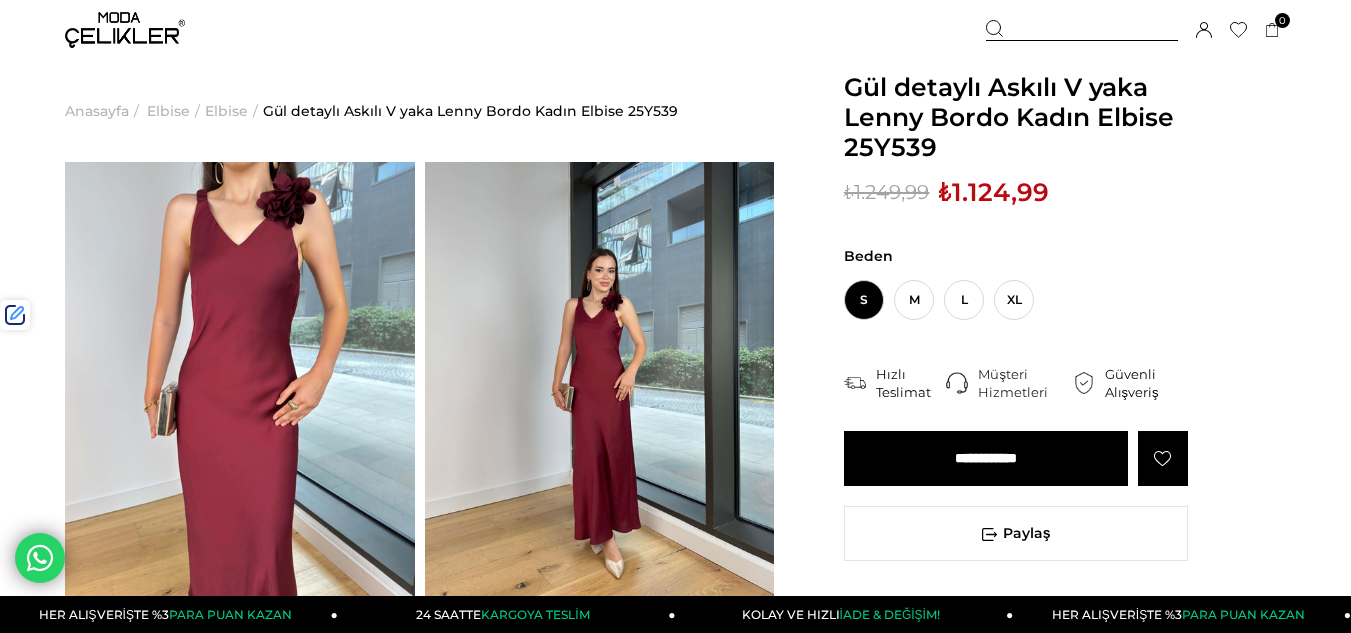 scroll, scrollTop: 385, scrollLeft: 0, axis: vertical 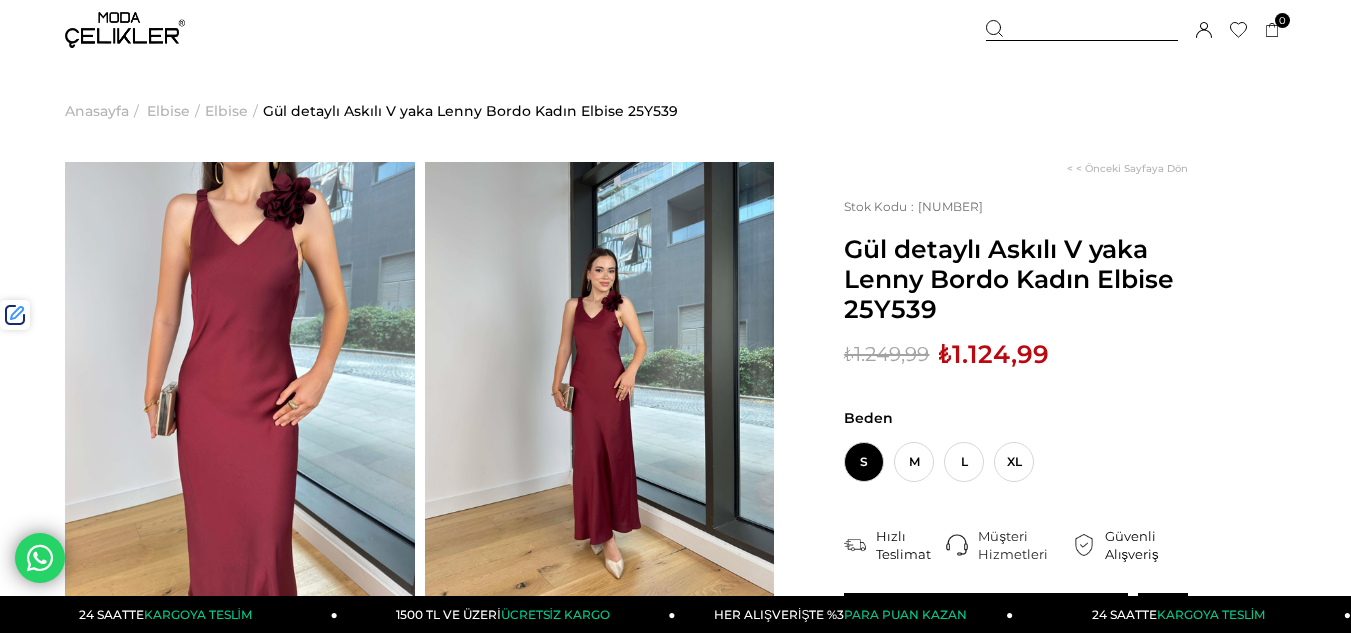 click at bounding box center [125, 30] 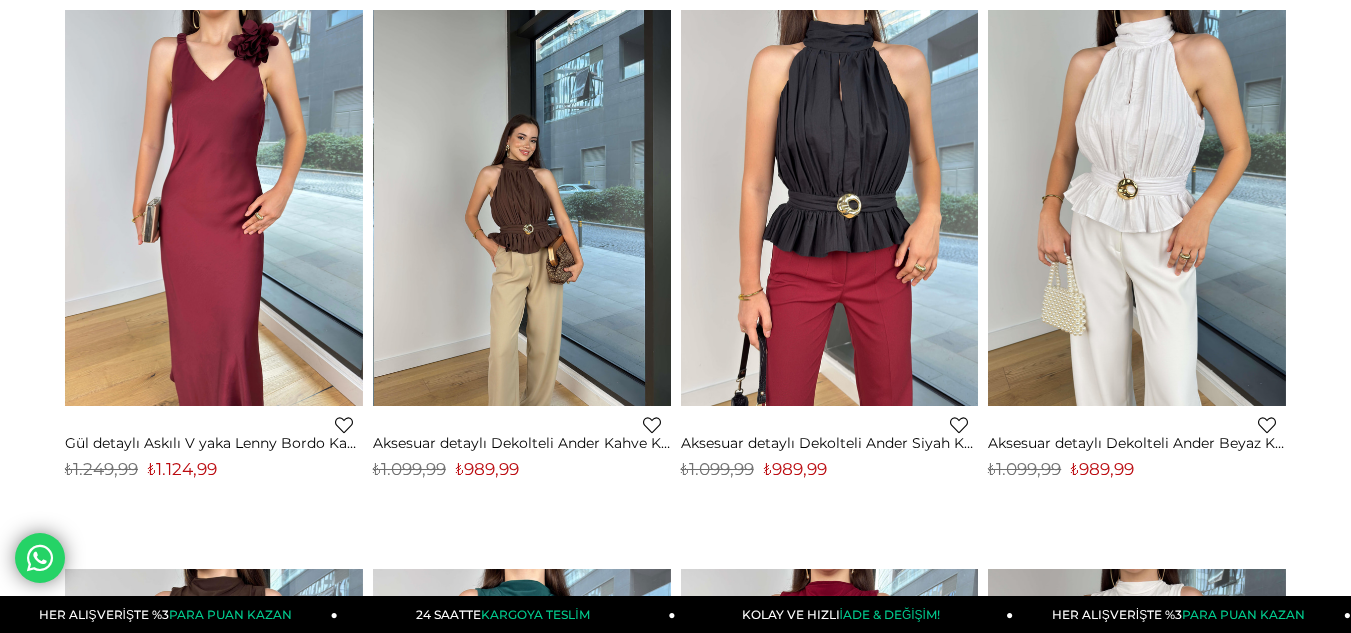 scroll, scrollTop: 300, scrollLeft: 0, axis: vertical 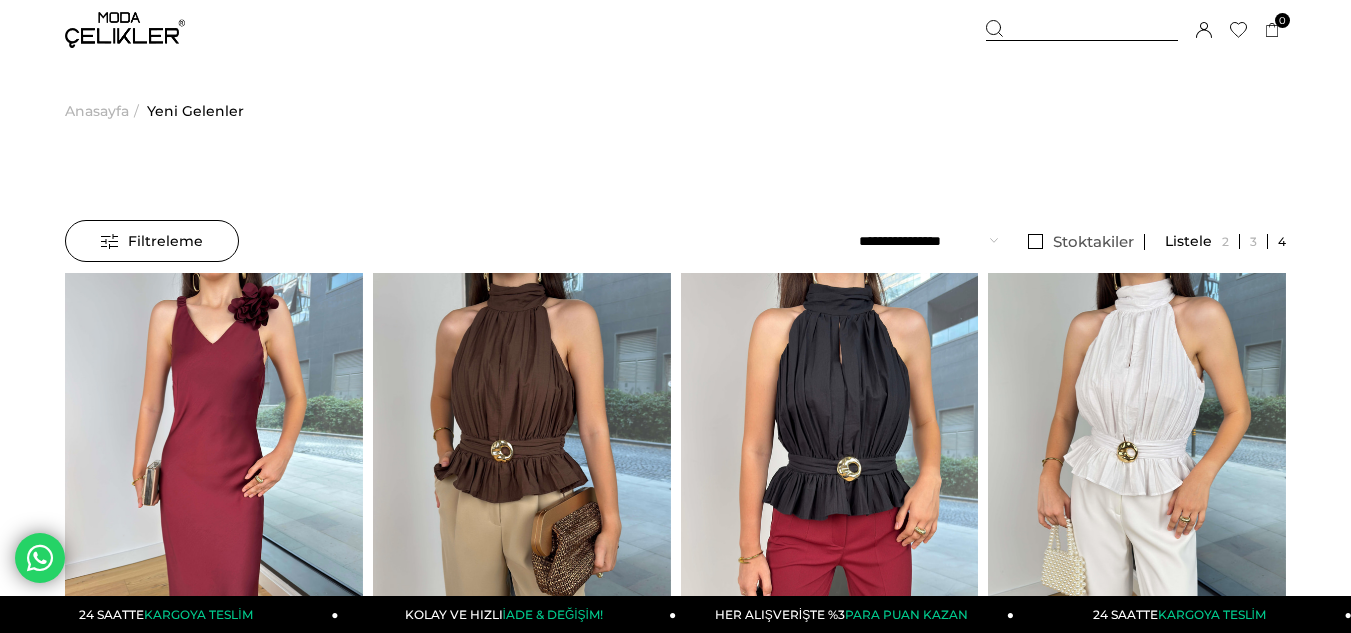click at bounding box center [125, 30] 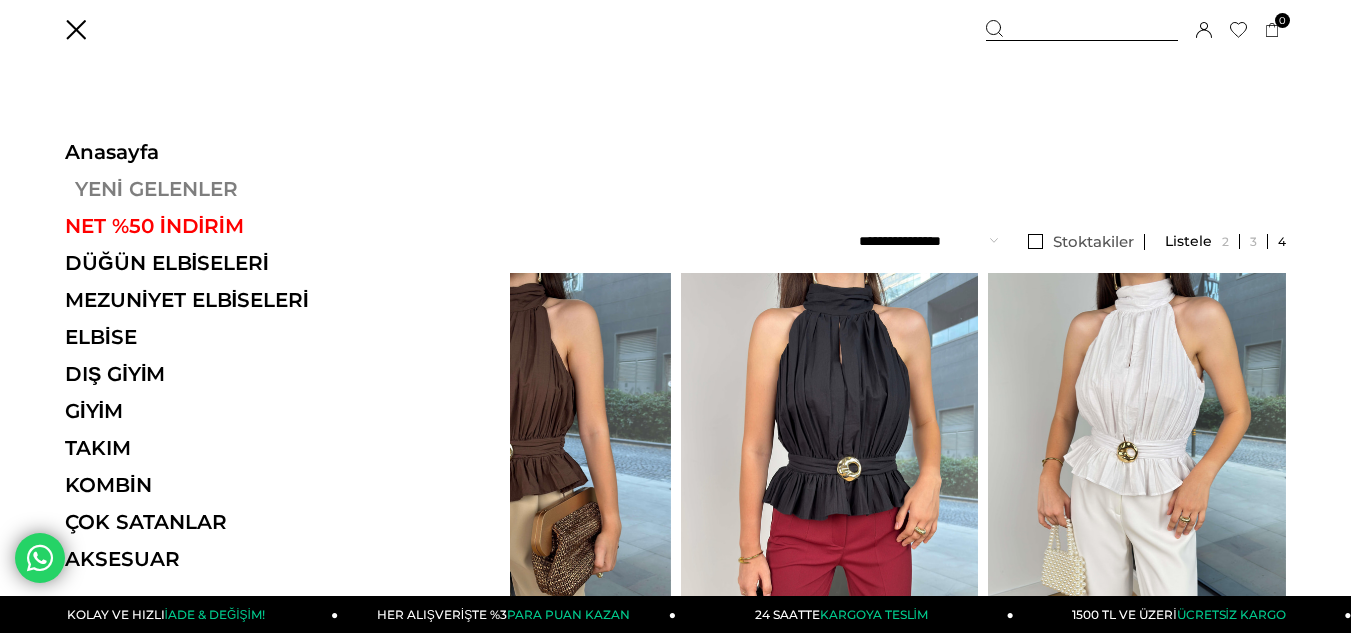 click on "YENİ GELENLER" at bounding box center (202, 189) 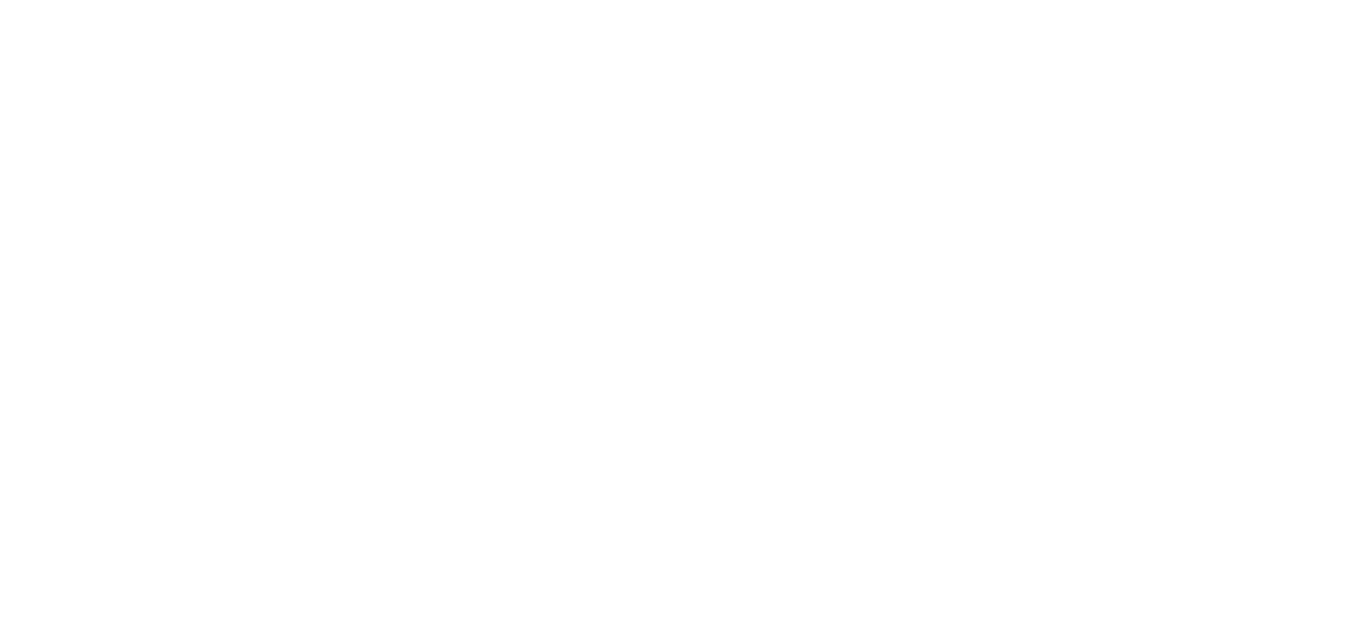 scroll, scrollTop: 0, scrollLeft: 0, axis: both 